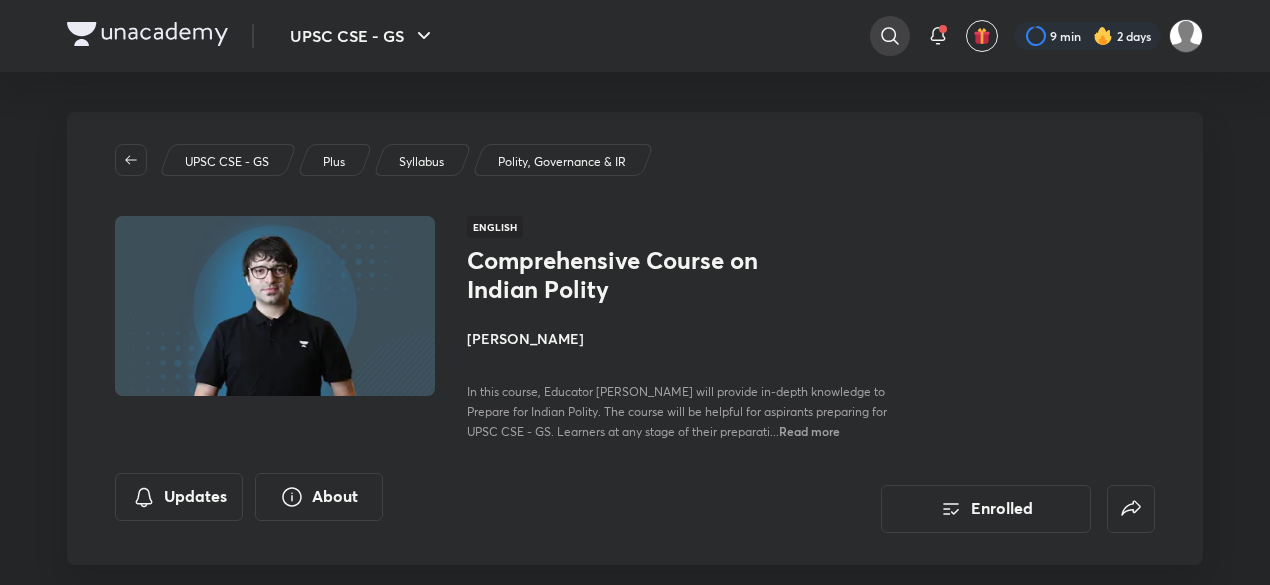 scroll, scrollTop: 122, scrollLeft: 0, axis: vertical 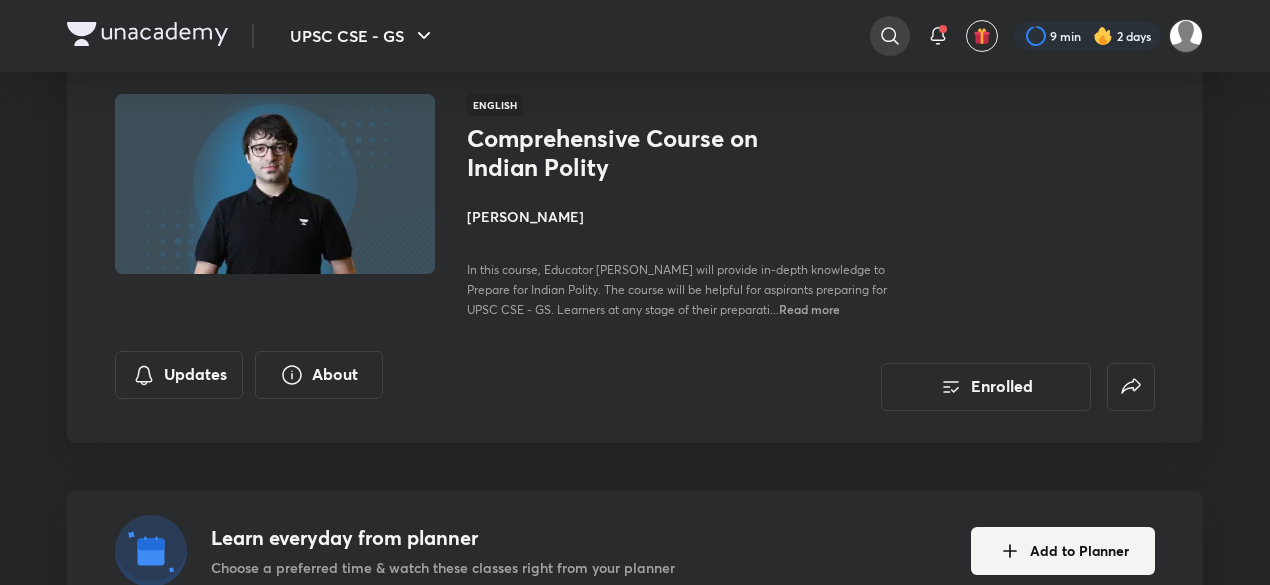 click 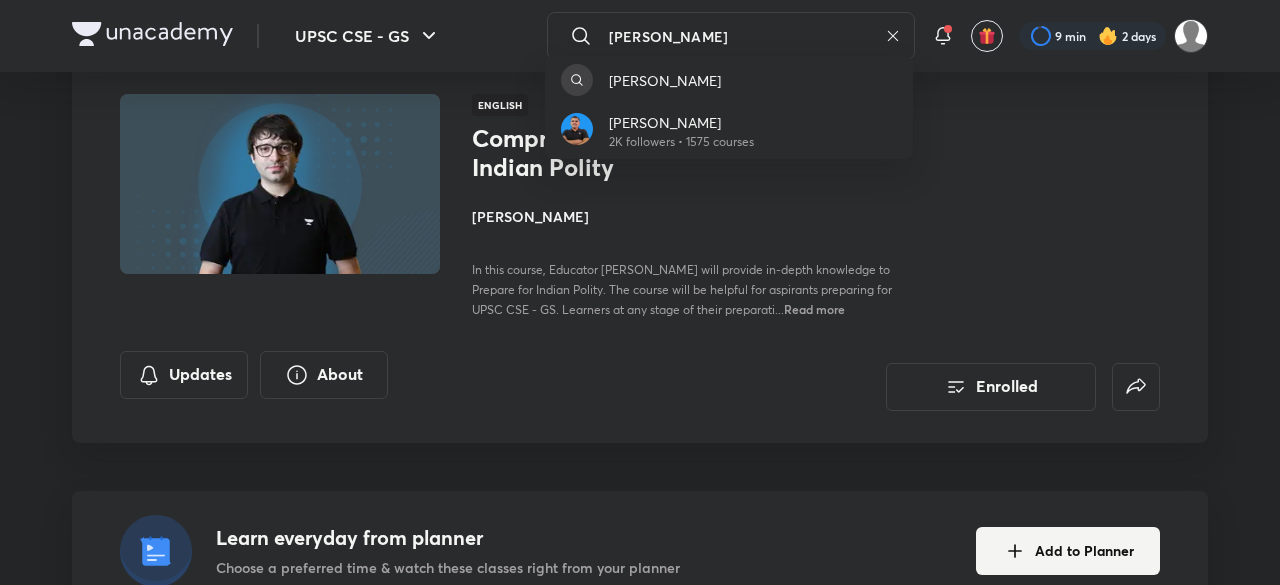 type on "mukesh jha" 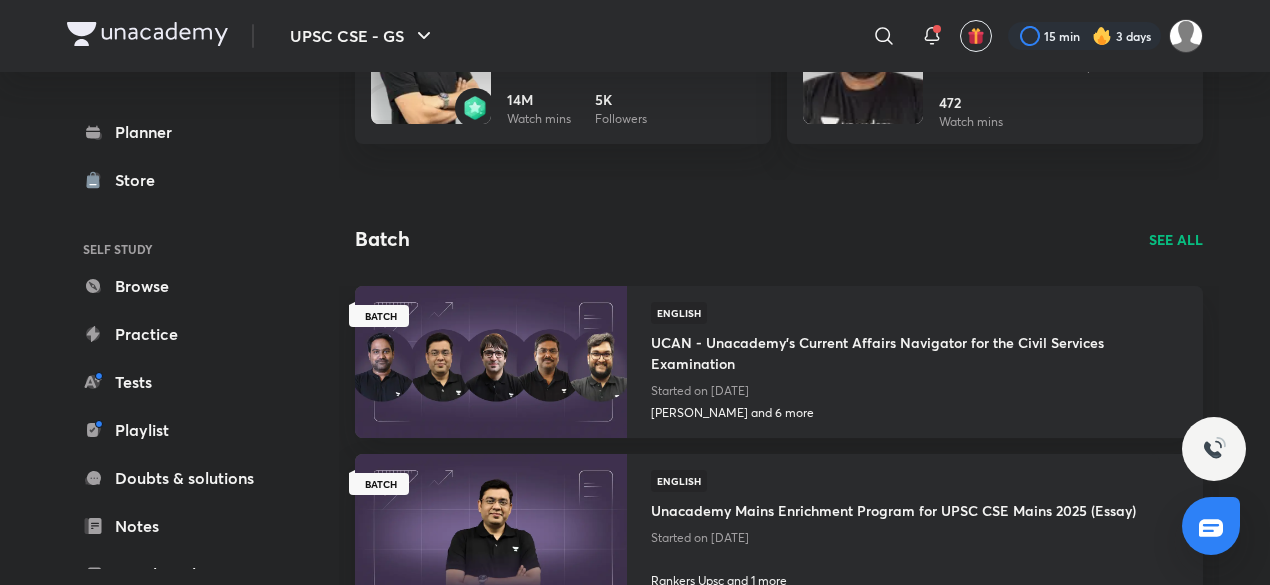 scroll, scrollTop: 100, scrollLeft: 0, axis: vertical 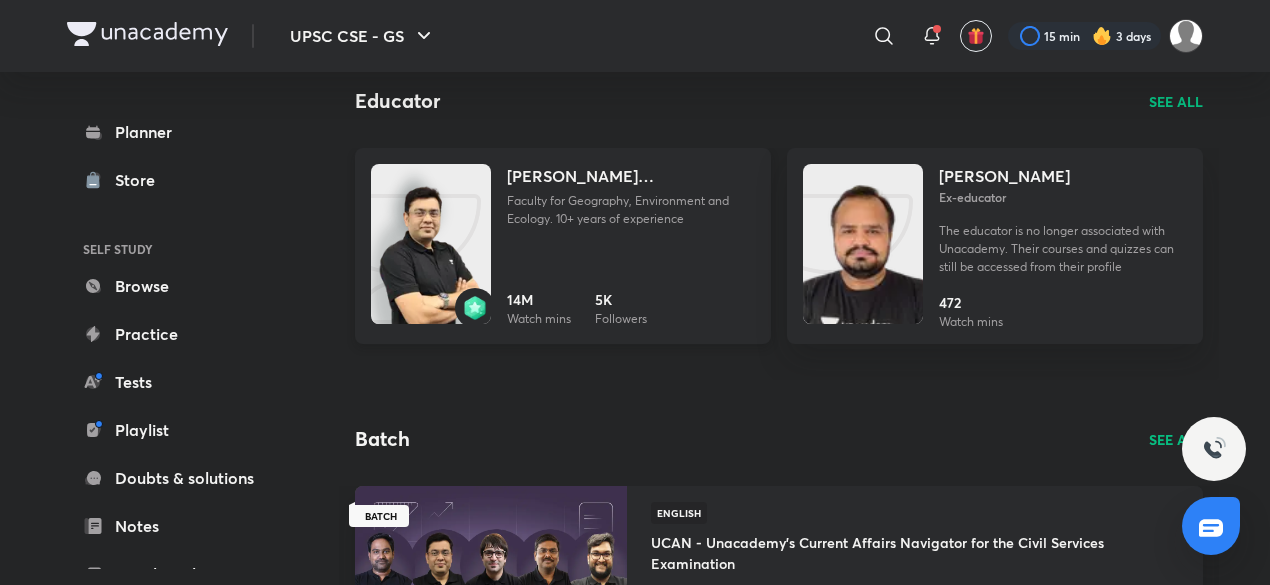 click at bounding box center [431, 264] 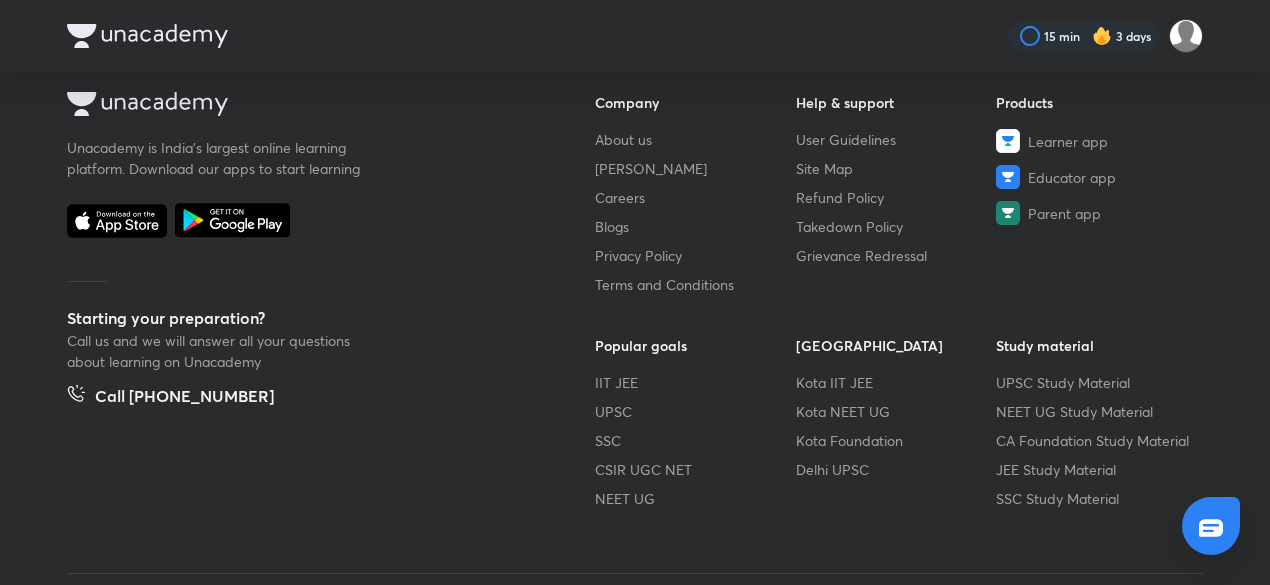 scroll, scrollTop: 0, scrollLeft: 0, axis: both 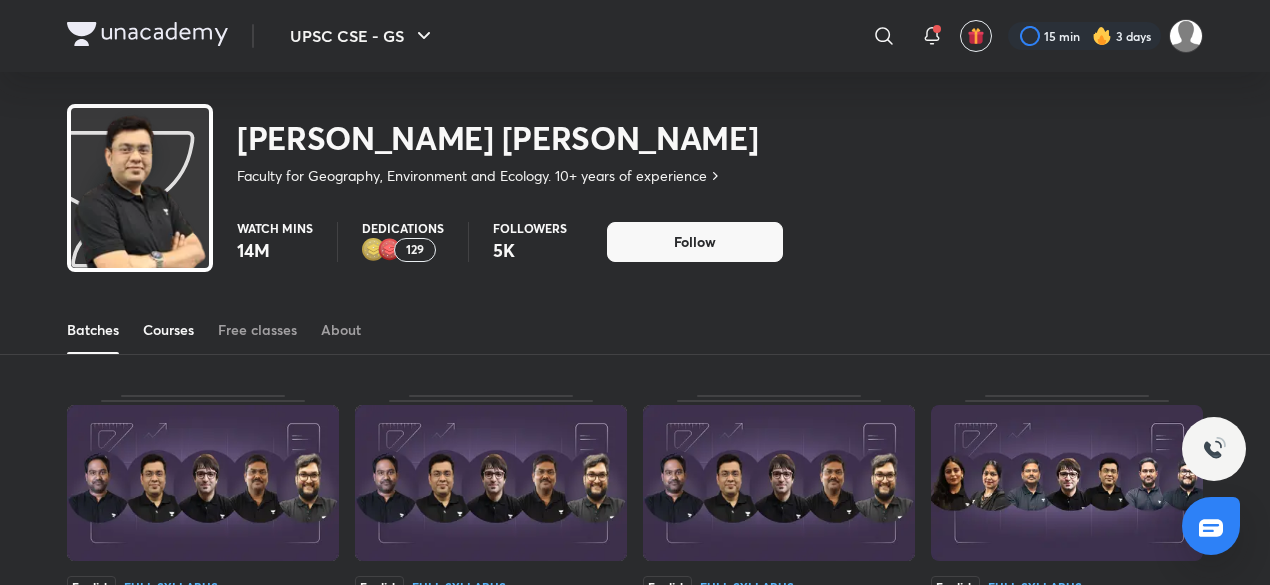 click on "Courses" at bounding box center (168, 330) 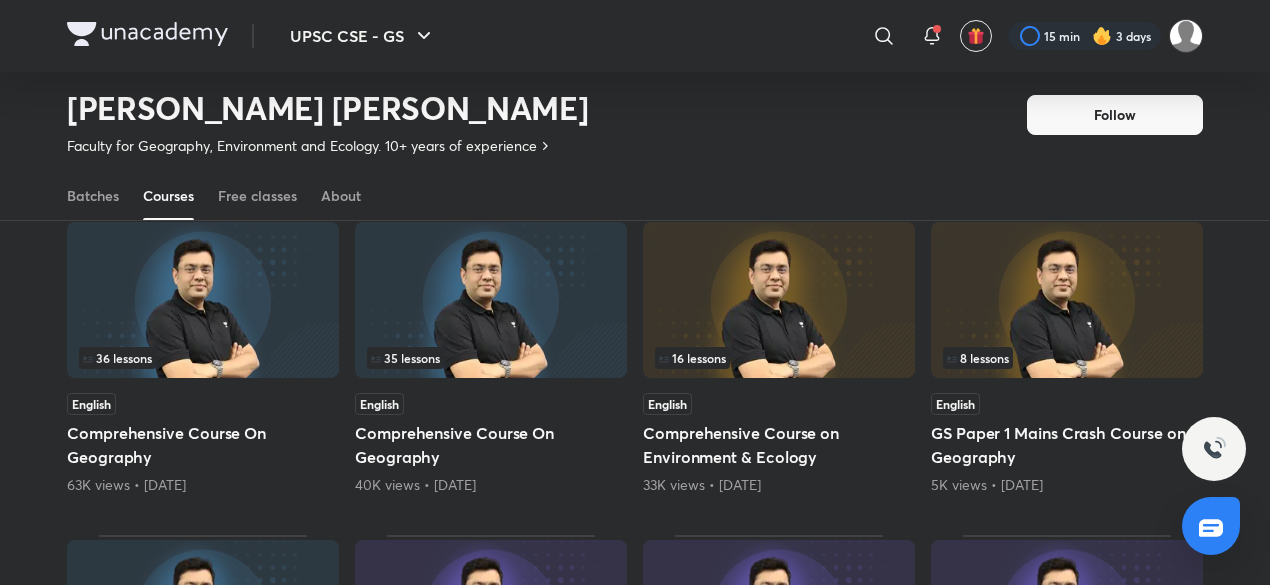 scroll, scrollTop: 82, scrollLeft: 0, axis: vertical 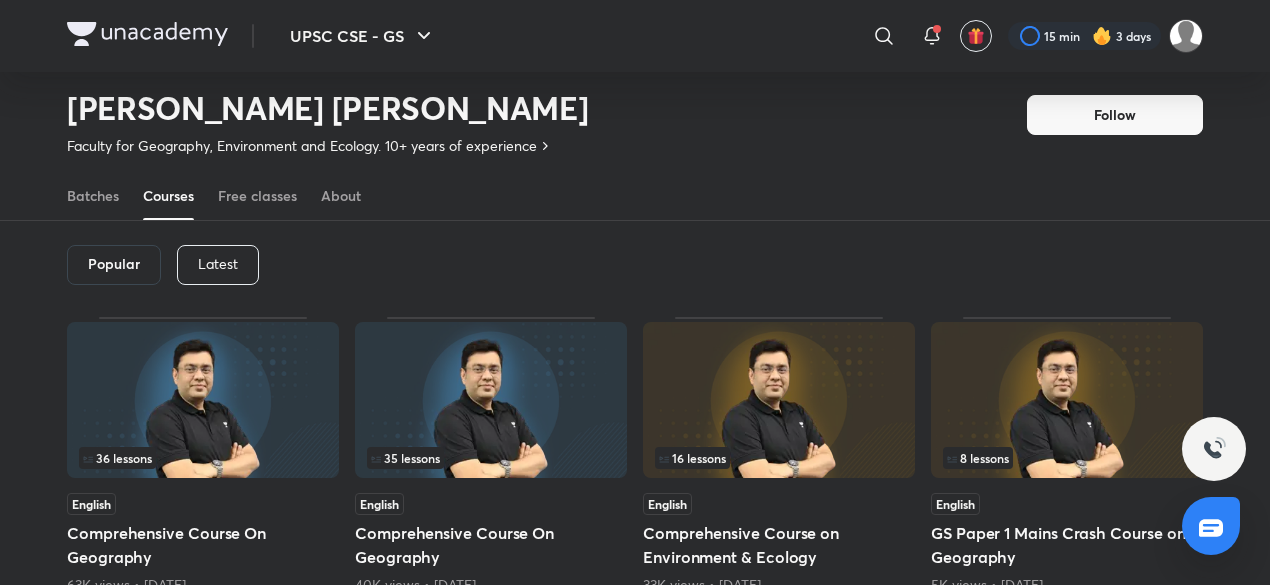 click on "Latest" at bounding box center (218, 264) 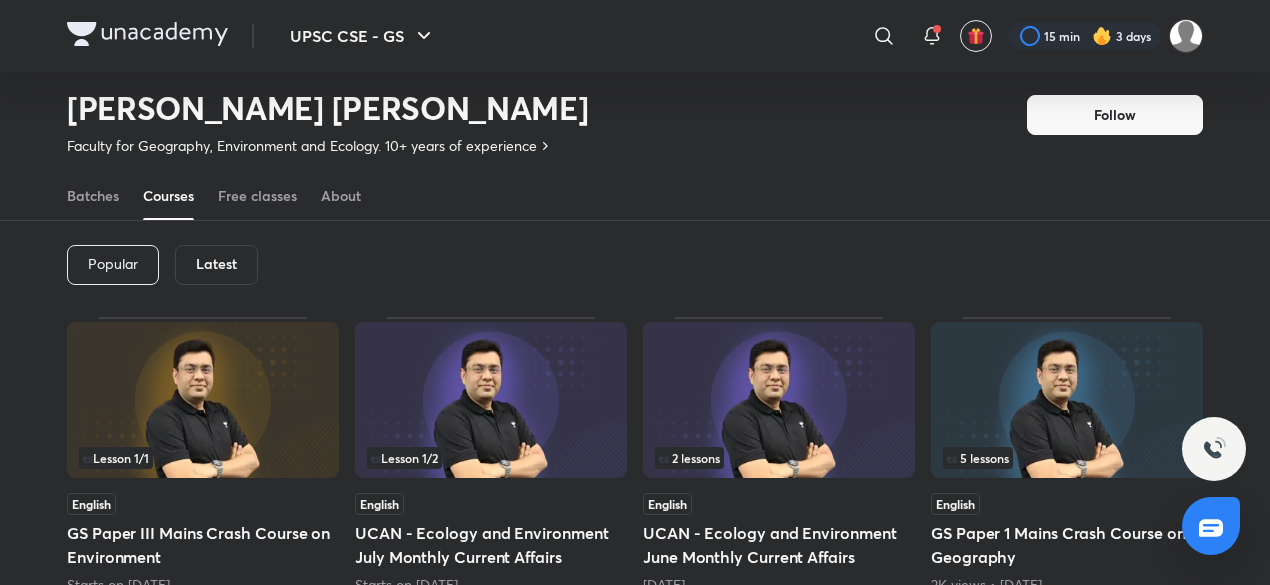 scroll, scrollTop: 182, scrollLeft: 0, axis: vertical 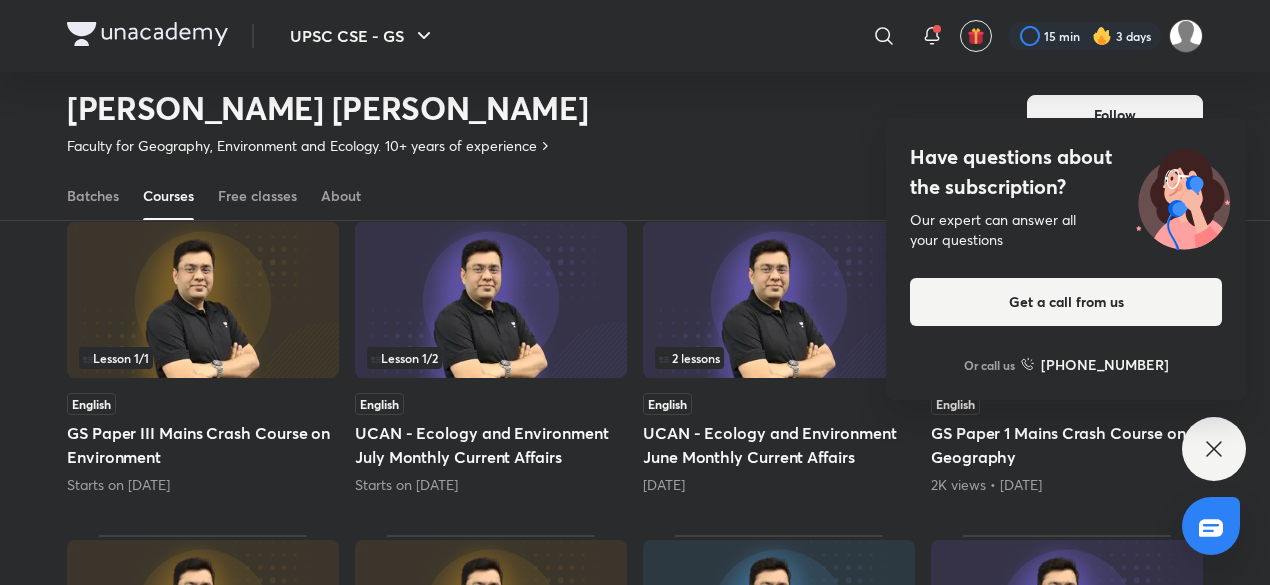click 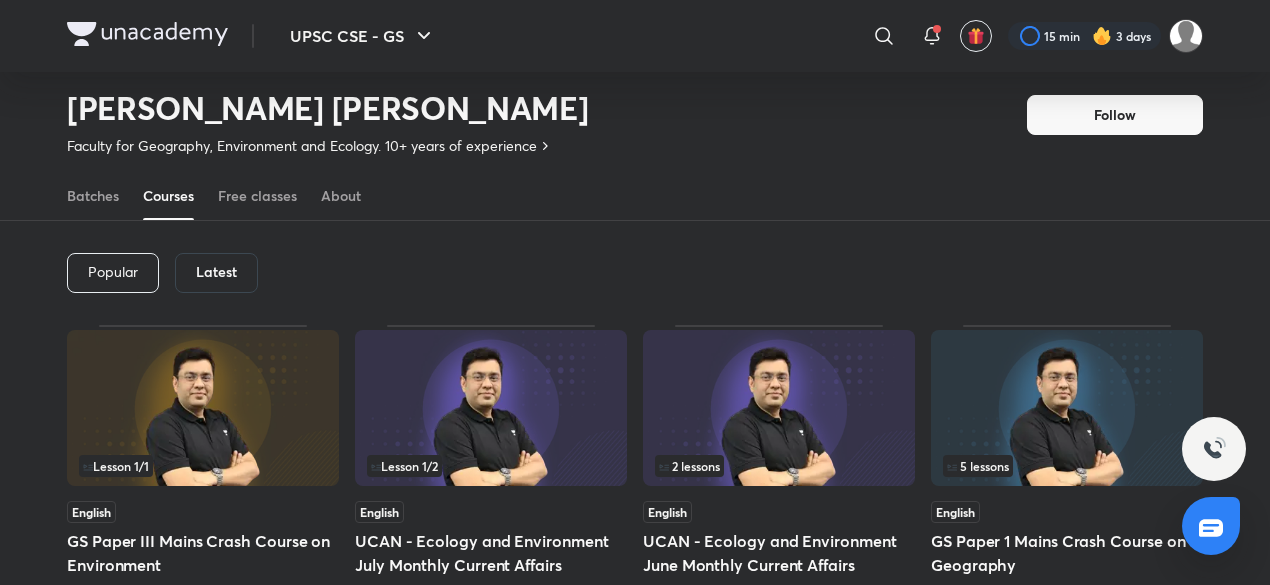 scroll, scrollTop: 32, scrollLeft: 0, axis: vertical 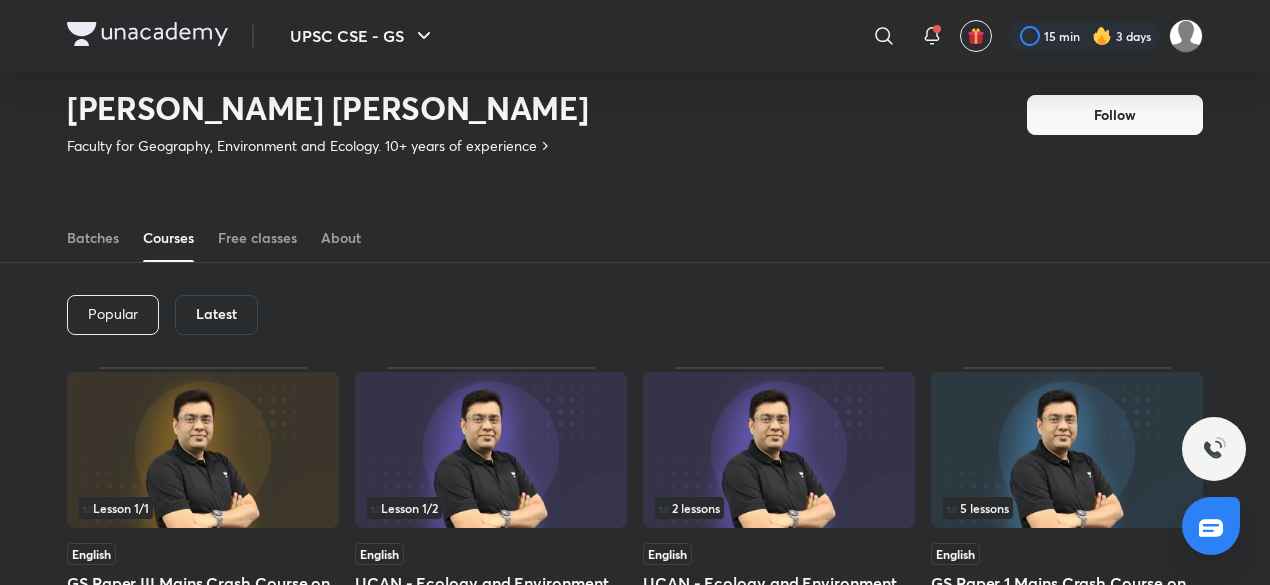 click on "Latest" at bounding box center (216, 314) 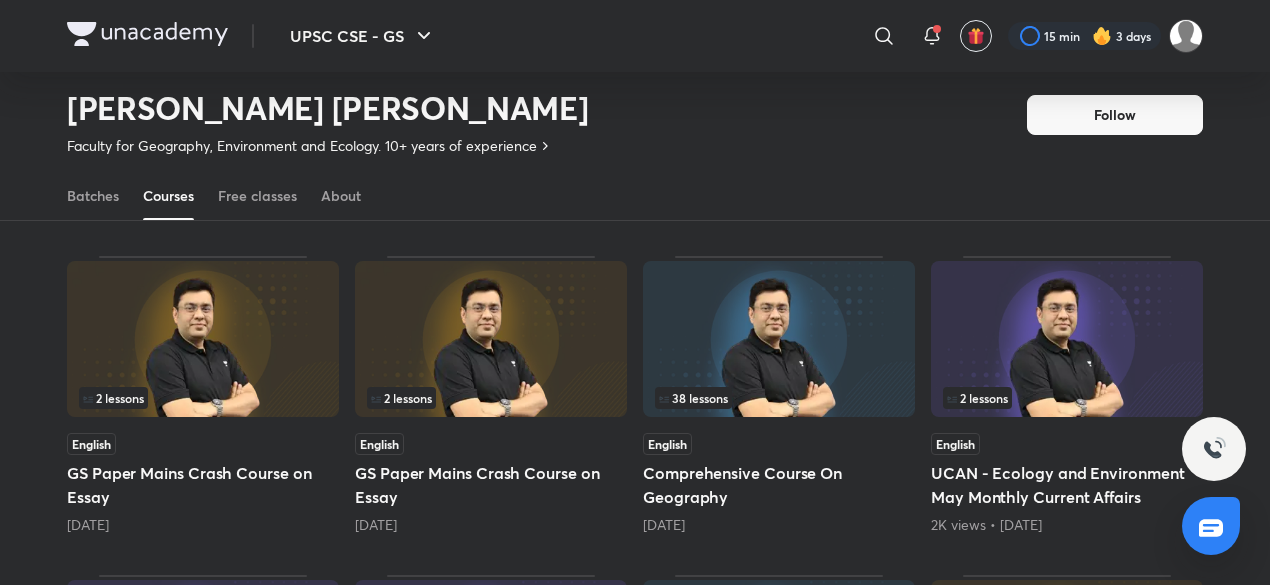 scroll, scrollTop: 532, scrollLeft: 0, axis: vertical 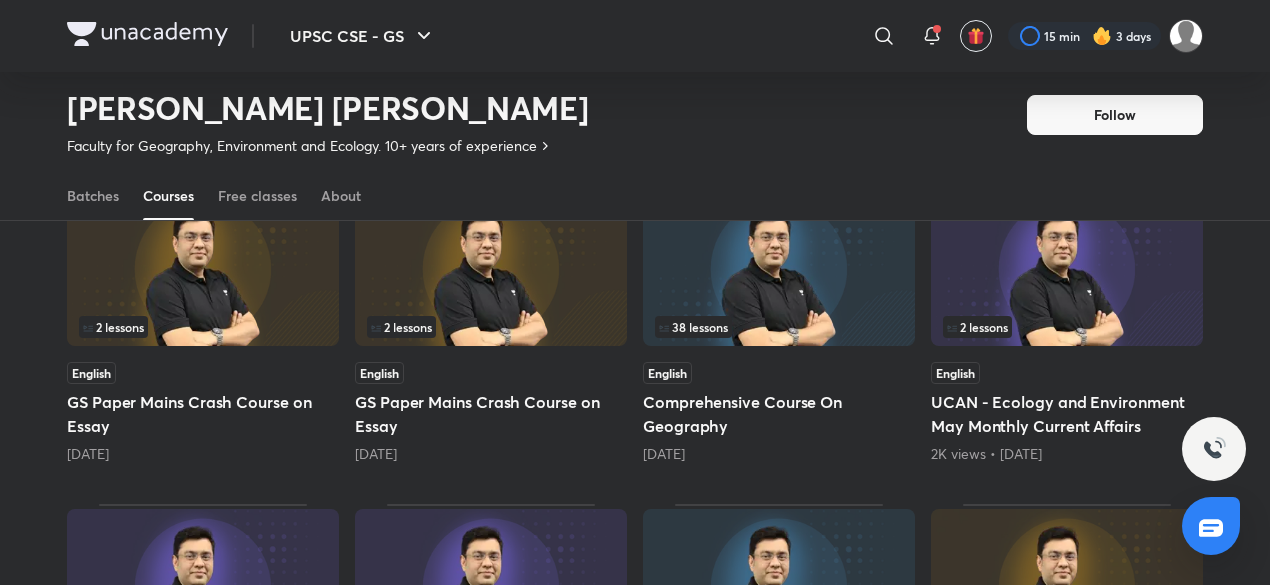 click at bounding box center (779, 268) 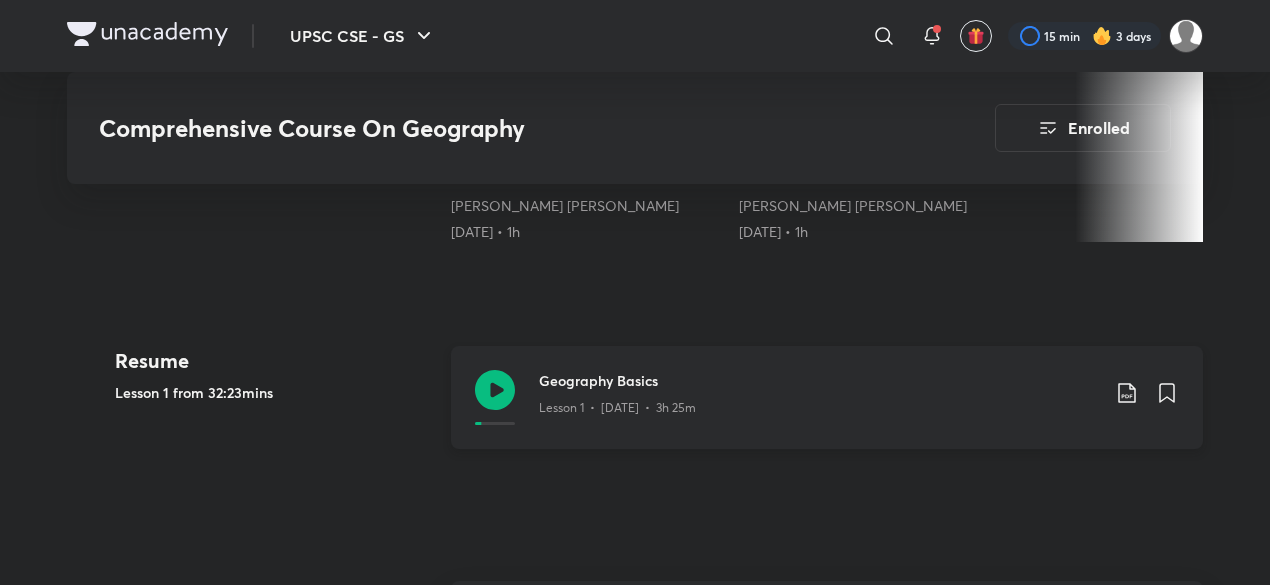 scroll, scrollTop: 800, scrollLeft: 0, axis: vertical 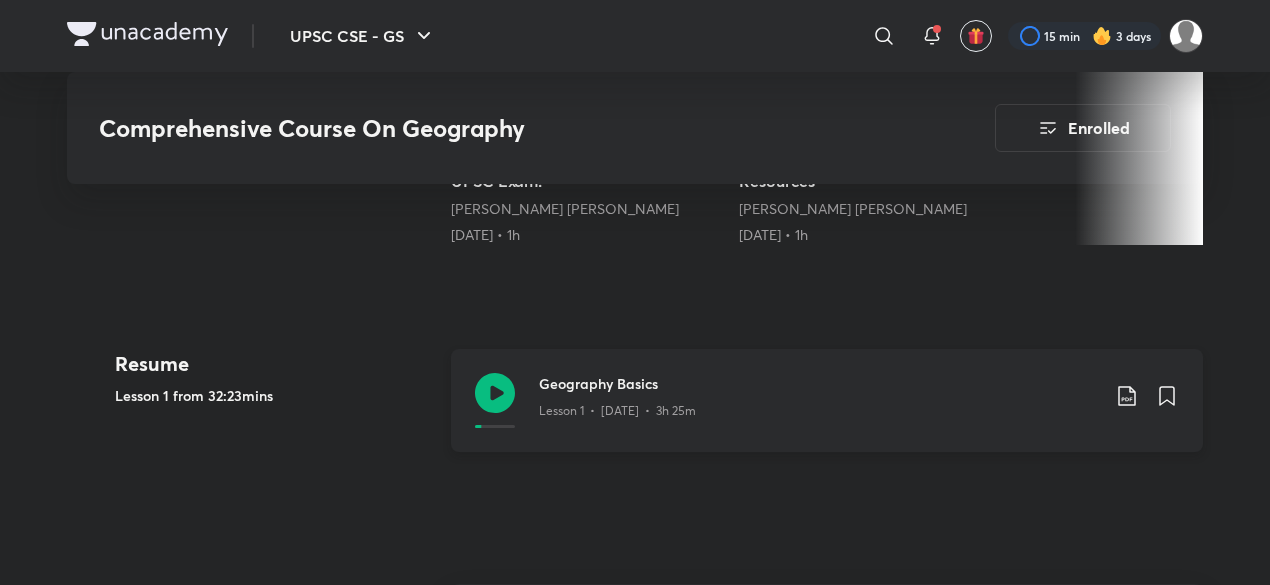 click on "Geography Basics" at bounding box center [819, 383] 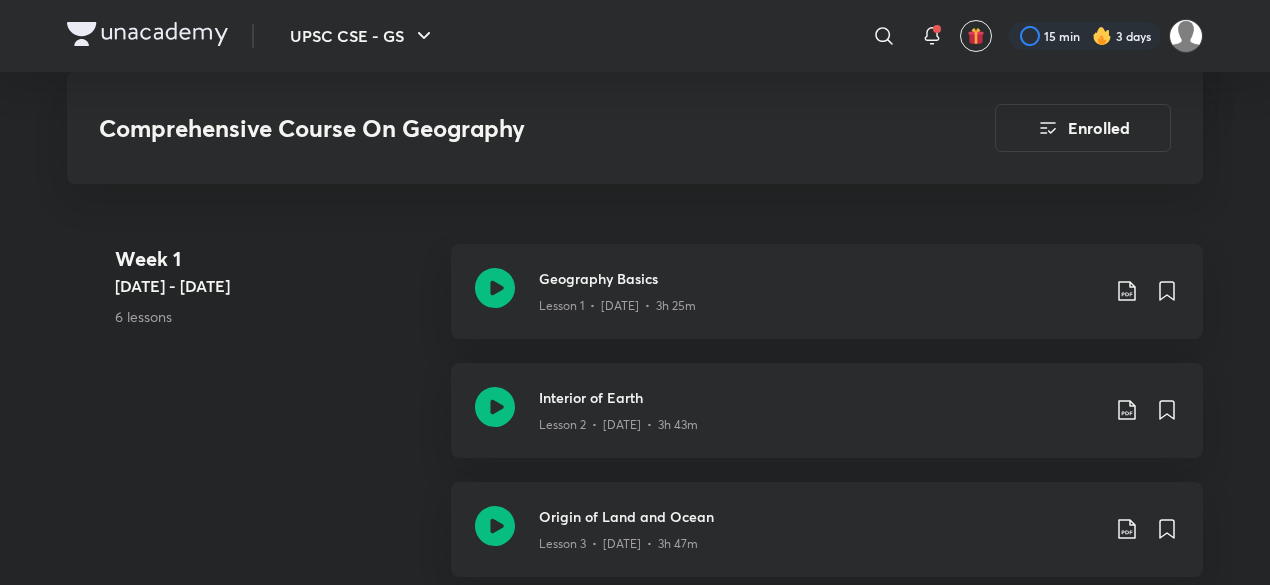 scroll, scrollTop: 900, scrollLeft: 0, axis: vertical 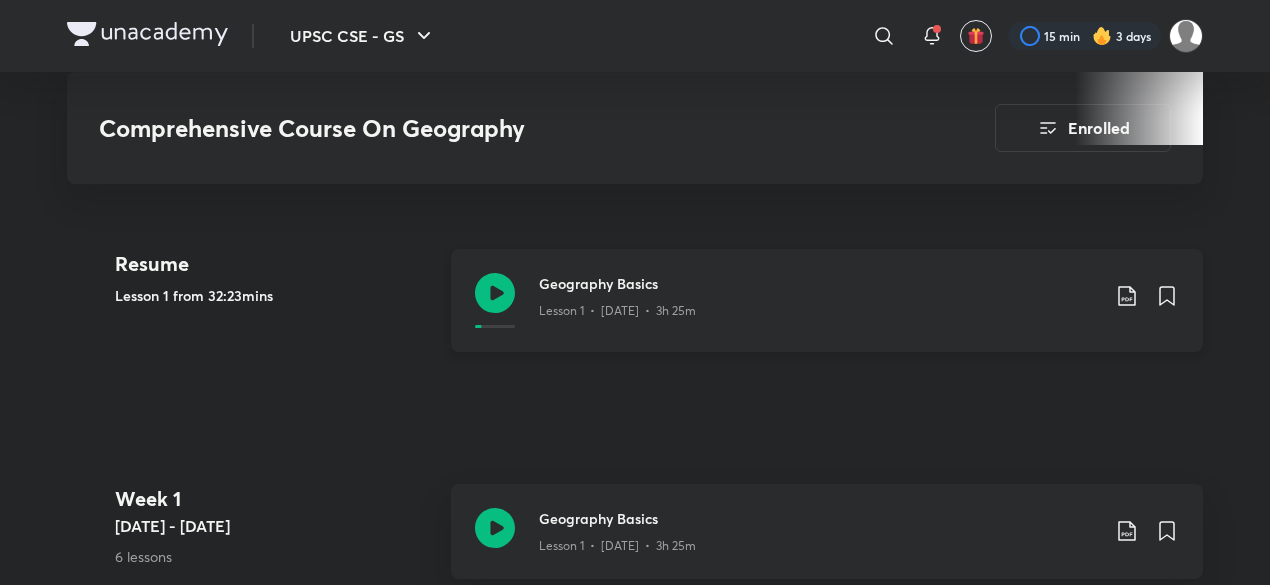 click on "Geography Basics" at bounding box center (819, 283) 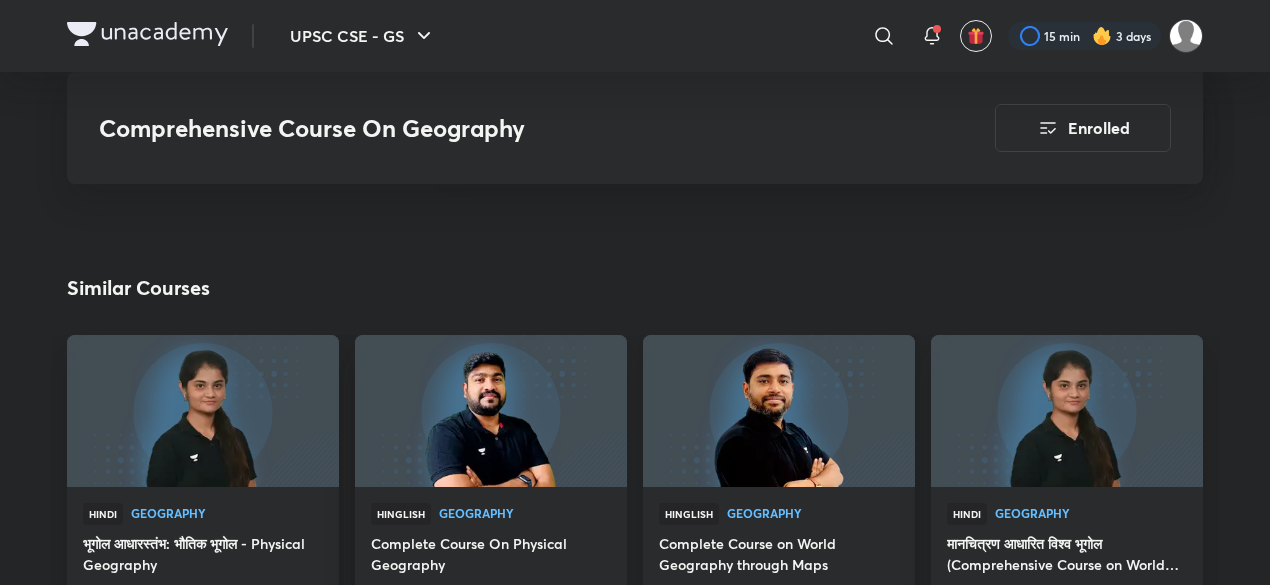 scroll, scrollTop: 6305, scrollLeft: 0, axis: vertical 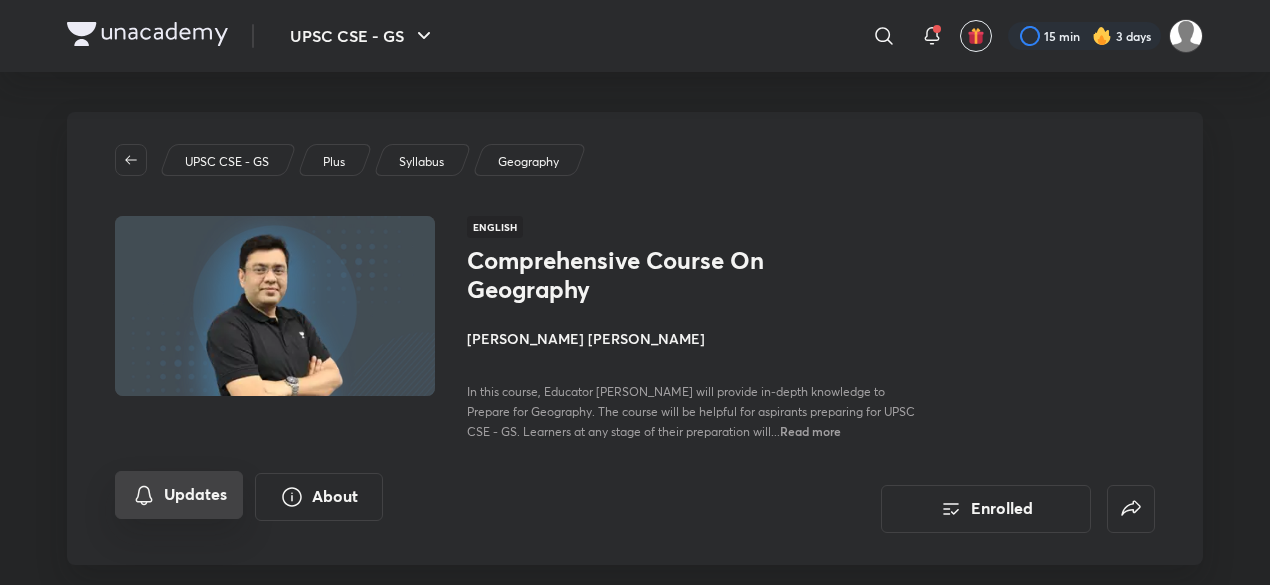click on "Updates" at bounding box center [179, 495] 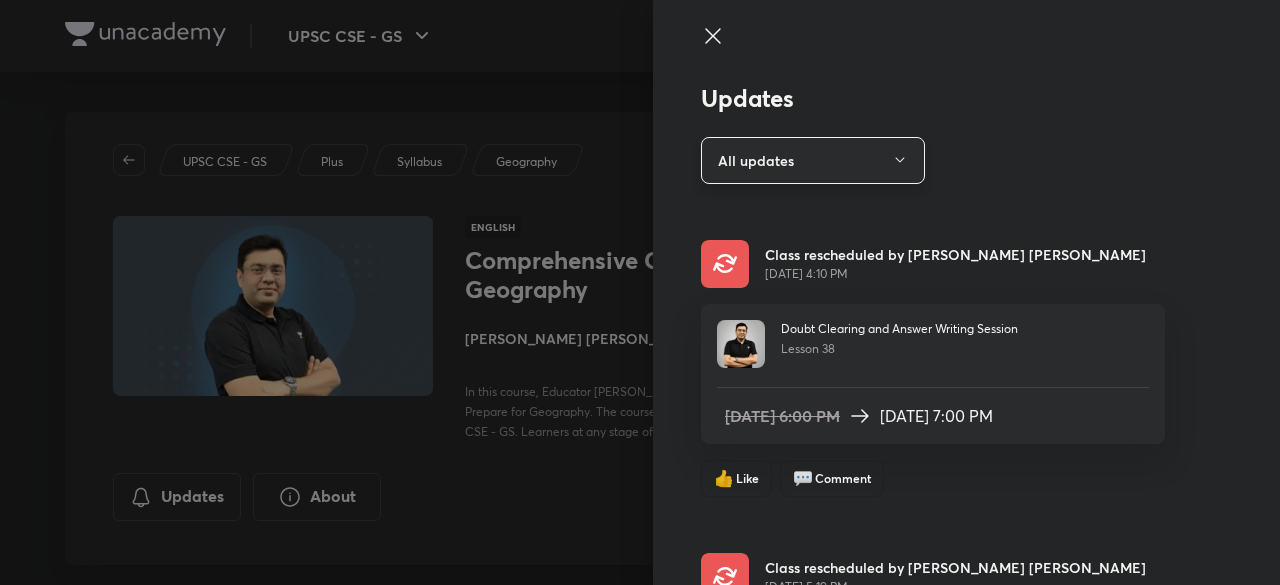 click on "All updates" at bounding box center (813, 160) 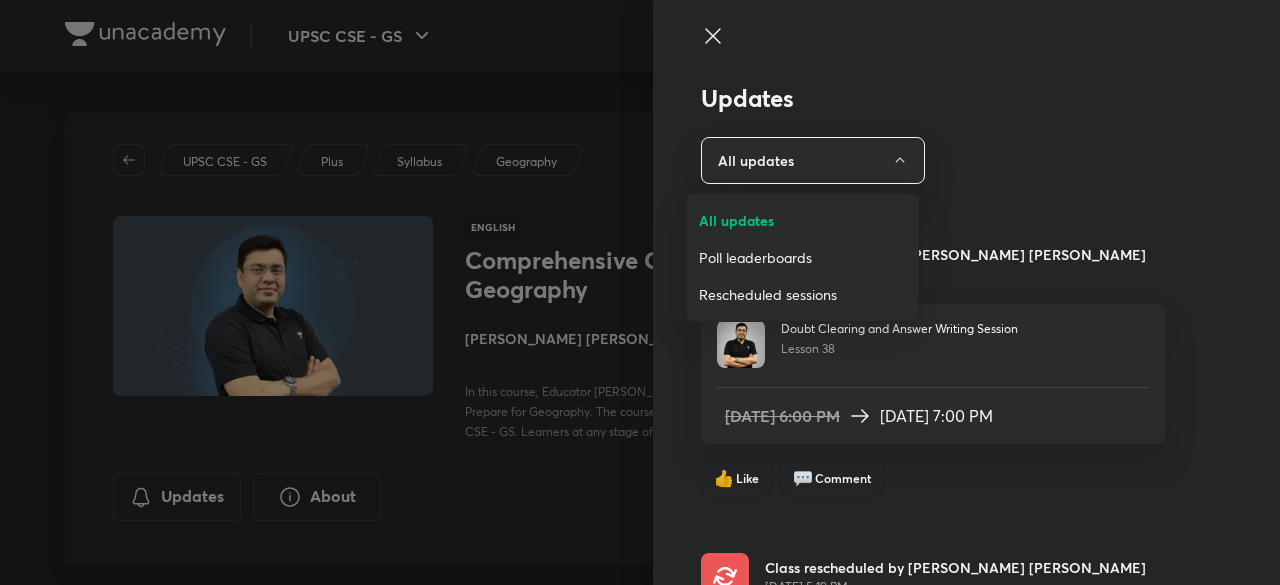 click on "Rescheduled sessions" at bounding box center [802, 294] 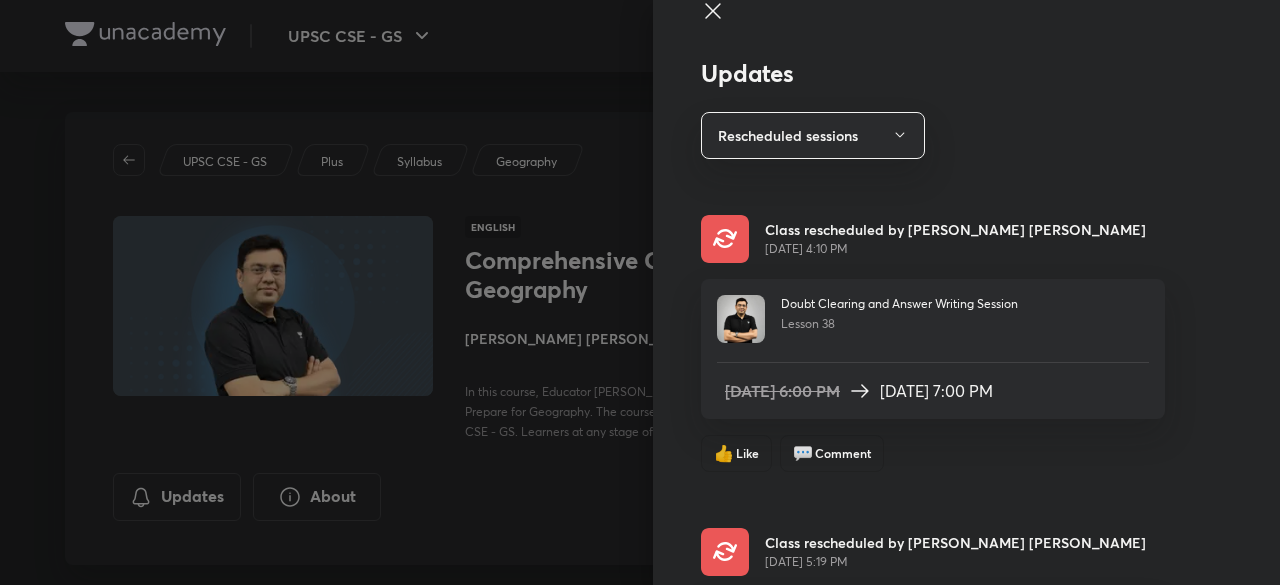 scroll, scrollTop: 0, scrollLeft: 0, axis: both 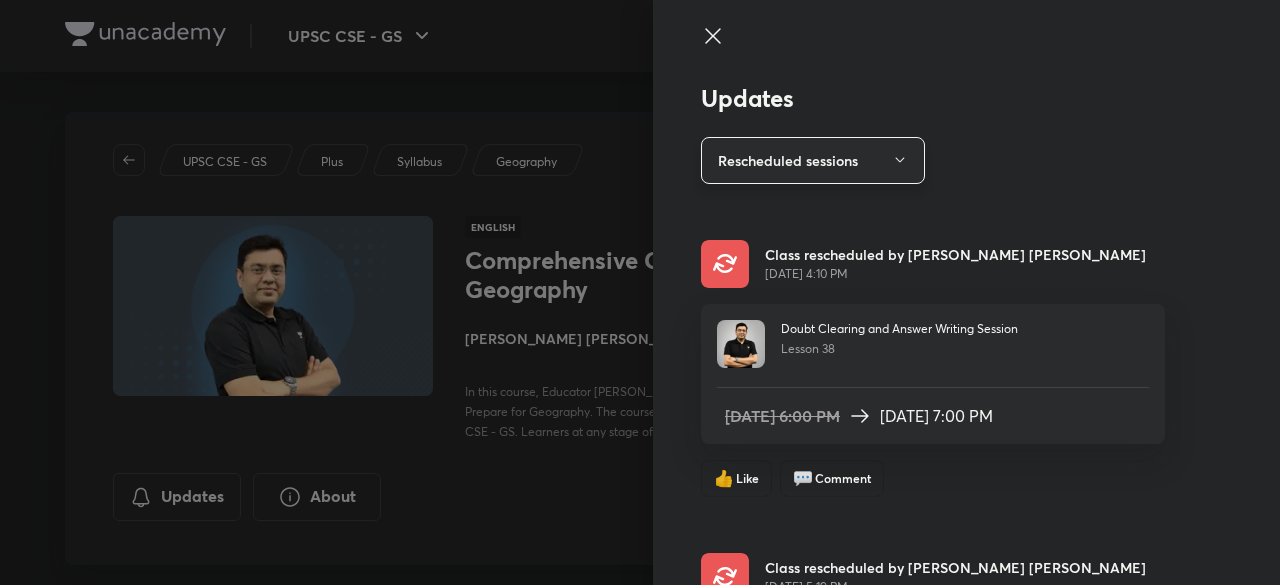 click on "Rescheduled sessions" at bounding box center (813, 160) 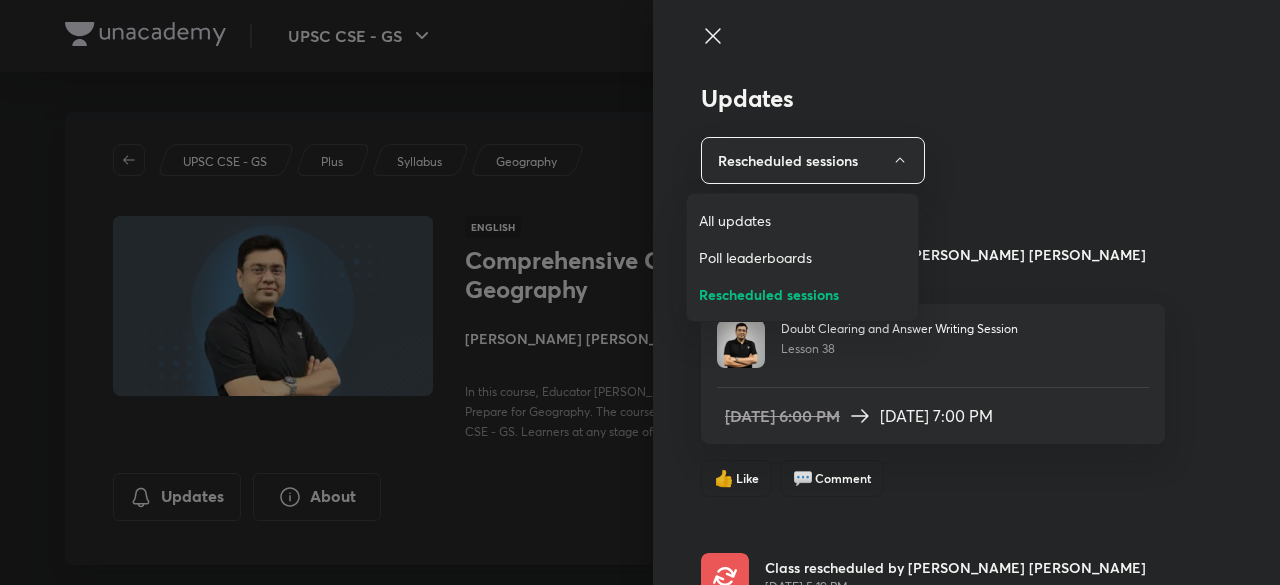 click on "Poll leaderboards" at bounding box center (802, 257) 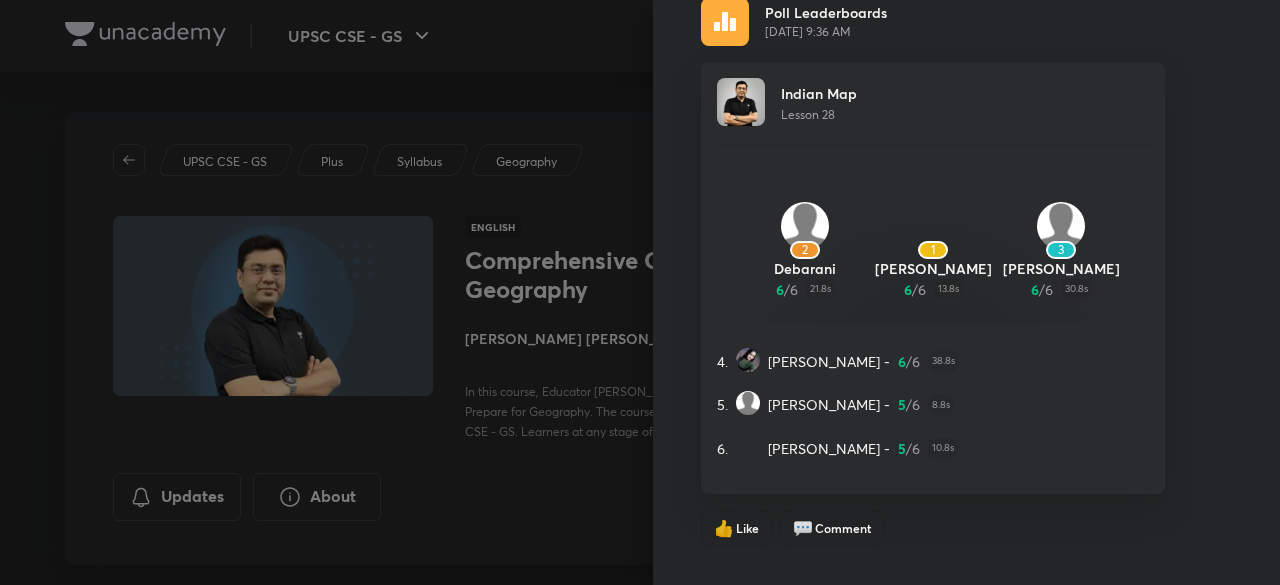 scroll, scrollTop: 1955, scrollLeft: 0, axis: vertical 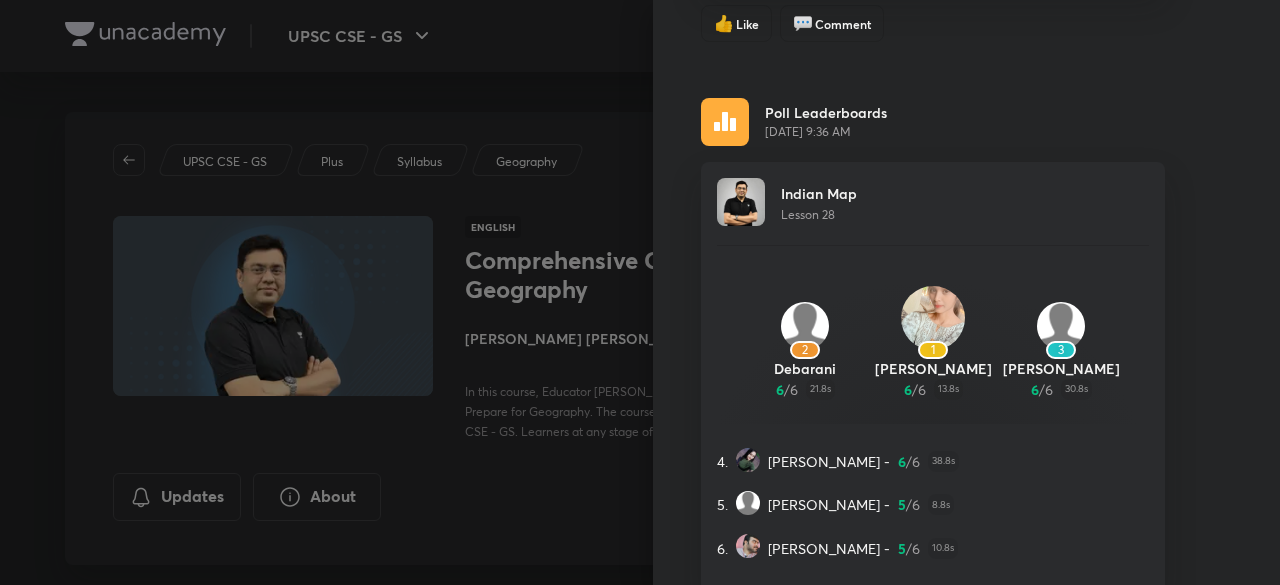 click on "Rijvan Ali" at bounding box center [933, 368] 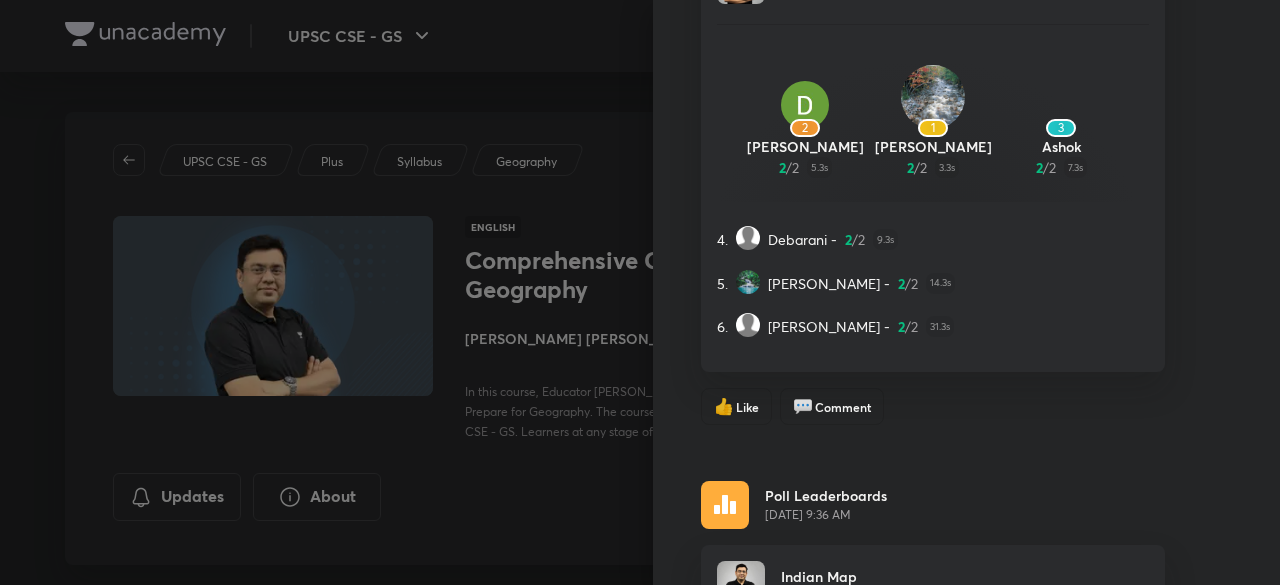 scroll, scrollTop: 1455, scrollLeft: 0, axis: vertical 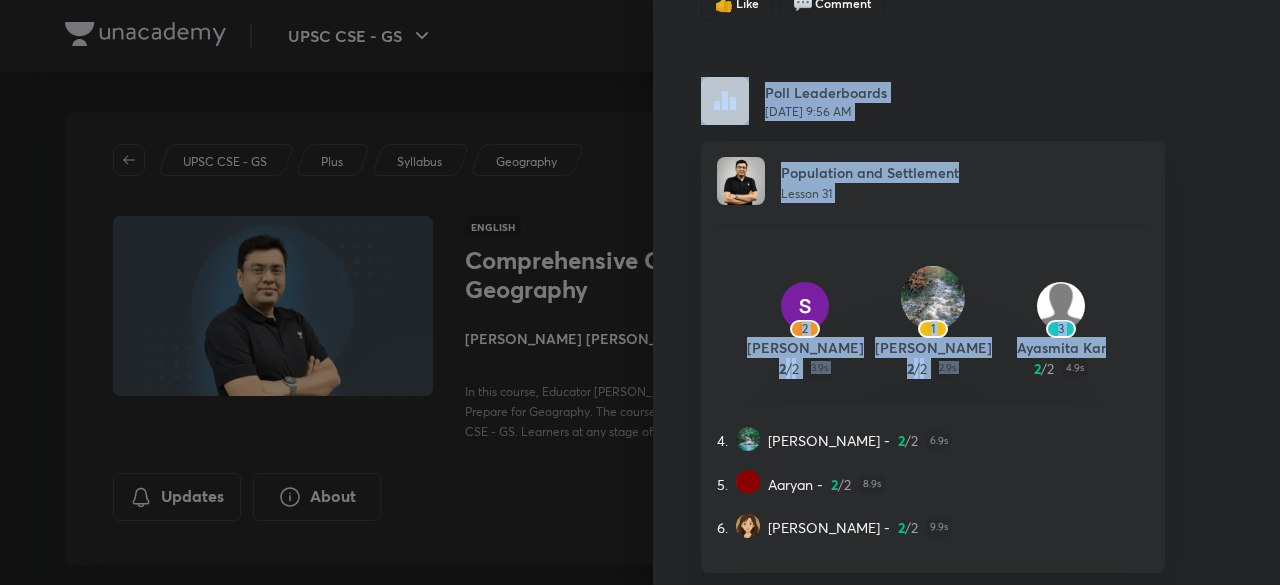 drag, startPoint x: 1279, startPoint y: 74, endPoint x: 1236, endPoint y: 365, distance: 294.15982 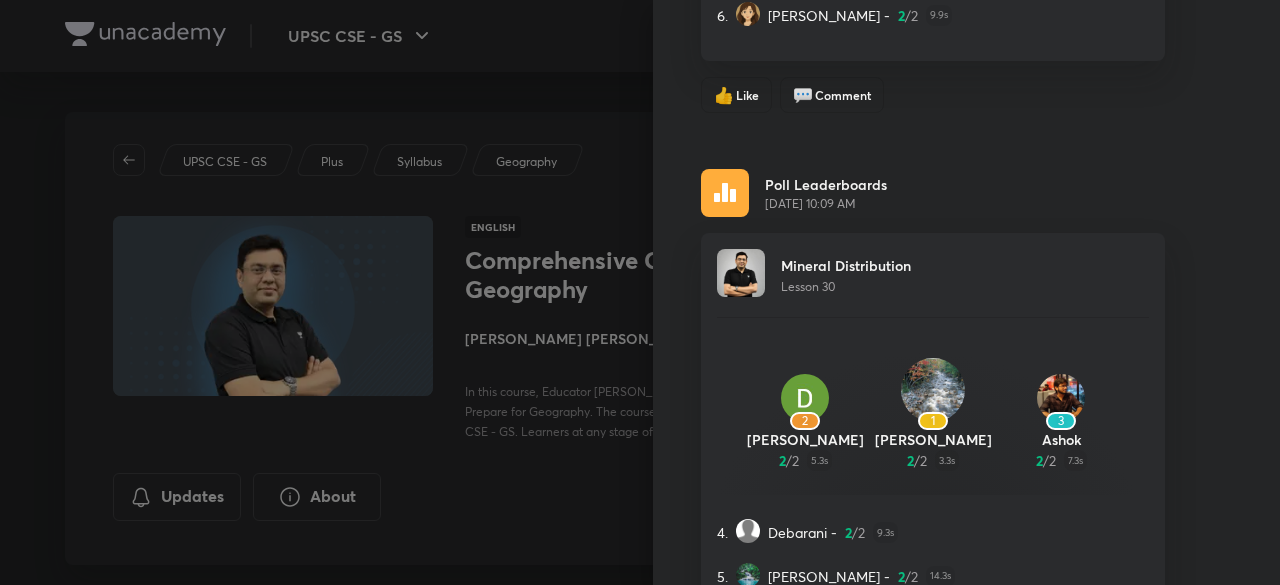 click on "Updates Poll leaderboards Poll Leaderboards May 28, 10:33 AM Miscellaneous Session Lesson 35 2 suruchi  23 / 25 161.2s 1 Raj Kumar 24 / 25 338.6s 3 Alina Khan 22 / 25 73.3s 4. adarsh  - 22 / 25 83.5s 5. Pallabi W Momin - 22 / 25 370.6s 6. Ayasmita Kar - 22 / 25 439.5s 👍 Like 💬 Comment Poll Leaderboards May 23, 9:56 AM Population and Settlement Lesson 31 2 shruti verma 2 / 2 3.9s 1 Raj Kumar 2 / 2 2.9s 3 Ayasmita Kar 2 / 2 4.9s 4. Chinmay Kumari - 2 / 2 6.9s 5. Aaryan  - 2 / 2 8.9s 6. maneesha Chaudhary - 2 / 2 9.9s 👍 Like 💬 Comment Poll Leaderboards May 22, 10:09 AM Mineral Distribution Lesson 30 2 Drishti Sharma 2 / 2 5.3s 1 Raj Kumar 2 / 2 3.3s 3 Ashok  2 / 2 7.3s 4. Debarani  - 2 / 2 9.3s 5. Chinmay Kumari - 2 / 2 14.3s 6. Miral Maniar - 2 / 2 31.3s 👍 Like 💬 Comment Poll Leaderboards May 20, 9:36 AM Indian Map Lesson 28 2 Debarani  6 / 6 21.8s 1 Rijvan Ali 6 / 6 13.8s 3 Nongthombam Pratima 6 / 6 30.8s 4. Shreya Jha - 6 / 6 38.8s 5. Harika Yathipathi - 5 / 6 8.8s 6. adarsh  - 5 / 6 10.8s 2" at bounding box center (966, 292) 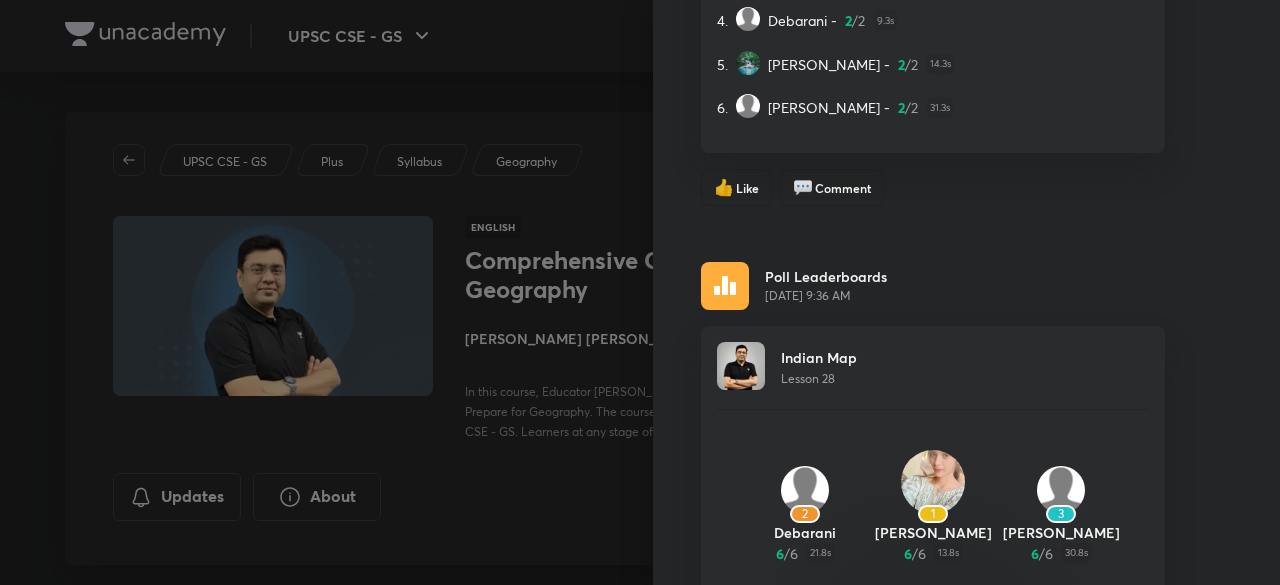 scroll, scrollTop: 2303, scrollLeft: 0, axis: vertical 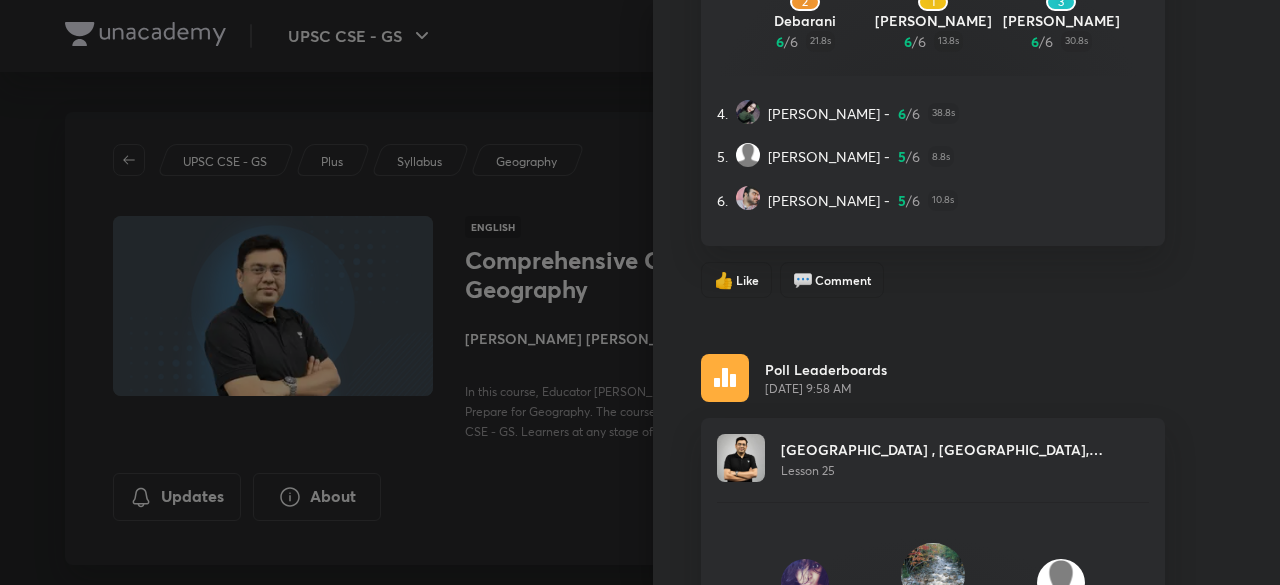 drag, startPoint x: 1279, startPoint y: 186, endPoint x: 1261, endPoint y: 396, distance: 210.77002 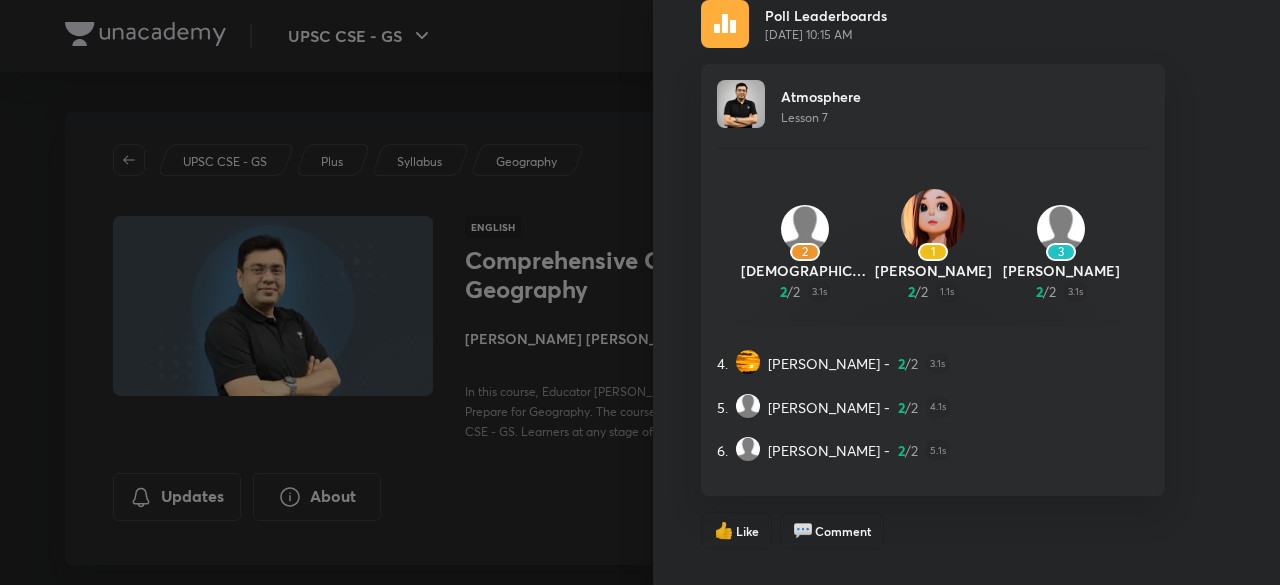 scroll, scrollTop: 8214, scrollLeft: 0, axis: vertical 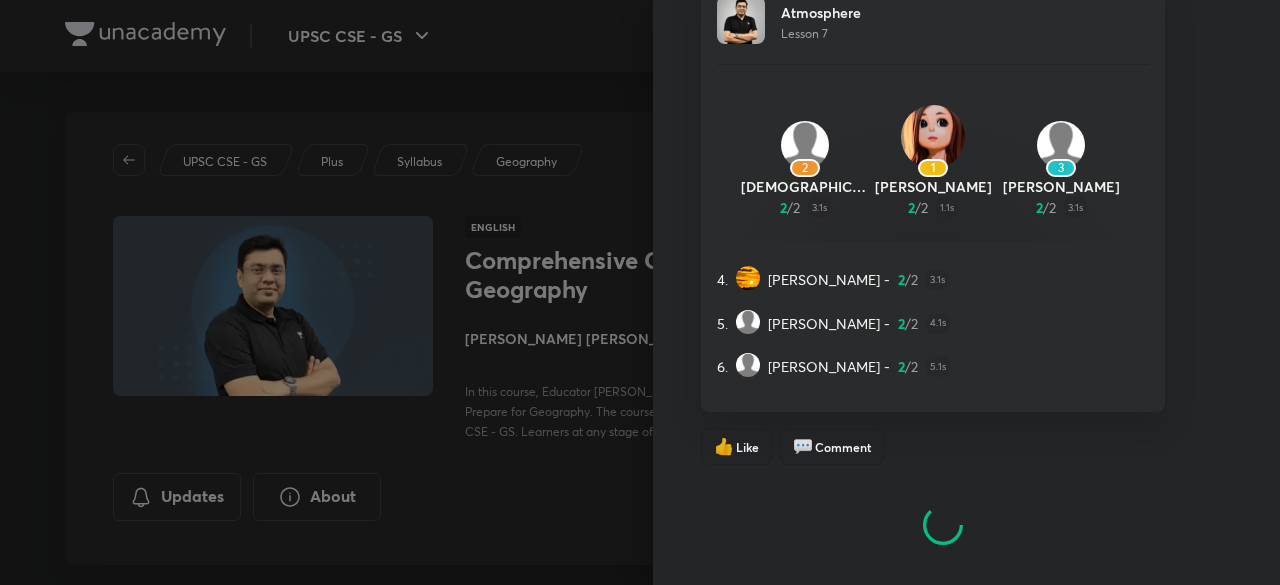 drag, startPoint x: 1279, startPoint y: 191, endPoint x: 1271, endPoint y: 618, distance: 427.07492 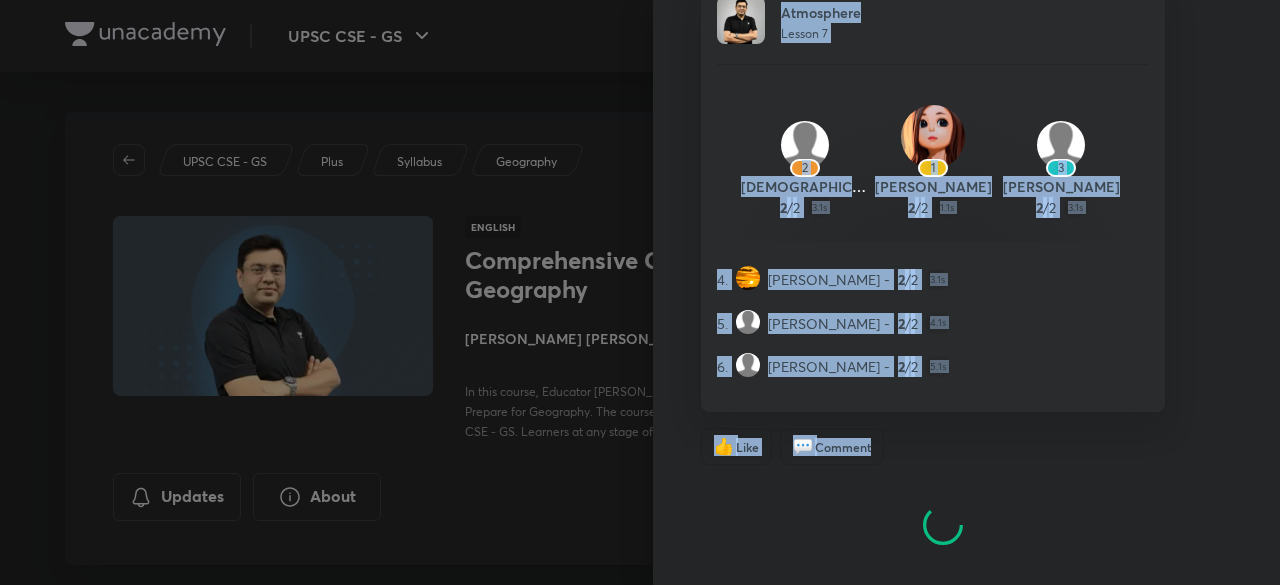 drag, startPoint x: 1279, startPoint y: 542, endPoint x: 1279, endPoint y: 558, distance: 16 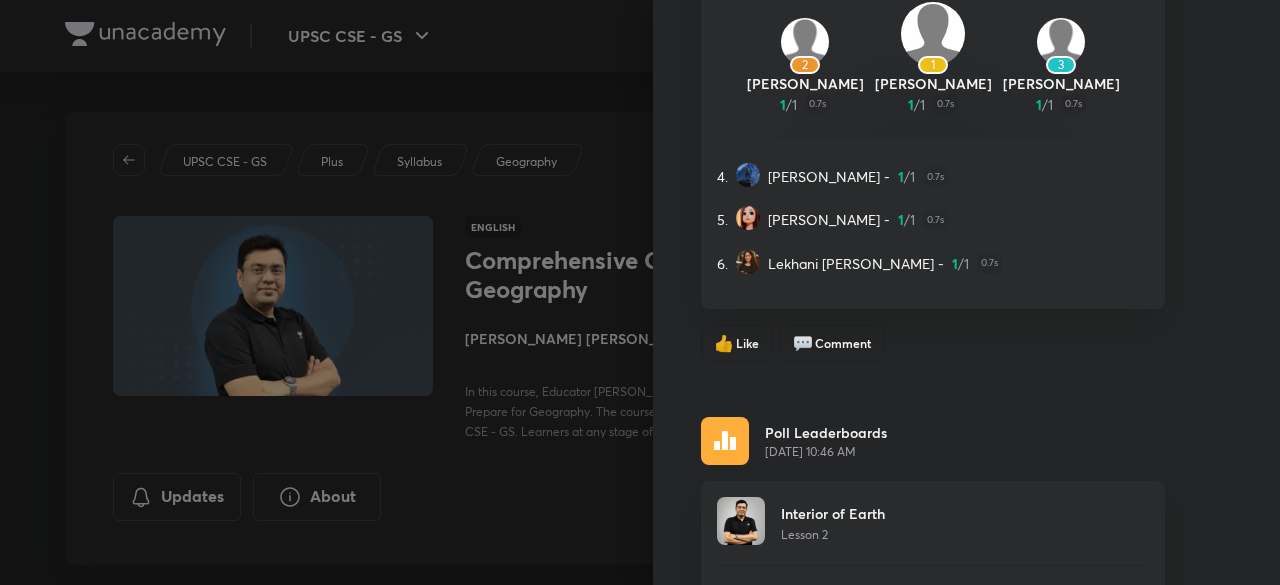 click on "Updates Poll leaderboards Poll Leaderboards May 28, 10:33 AM Miscellaneous Session Lesson 35 2 suruchi  23 / 25 161.2s 1 Raj Kumar 24 / 25 338.6s 3 Alina Khan 22 / 25 73.3s 4. adarsh  - 22 / 25 83.5s 5. Pallabi W Momin - 22 / 25 370.6s 6. Ayasmita Kar - 22 / 25 439.5s 👍 Like 💬 Comment Poll Leaderboards May 23, 9:56 AM Population and Settlement Lesson 31 2 shruti verma 2 / 2 3.9s 1 Raj Kumar 2 / 2 2.9s 3 Ayasmita Kar 2 / 2 4.9s 4. Chinmay Kumari - 2 / 2 6.9s 5. Aaryan  - 2 / 2 8.9s 6. maneesha Chaudhary - 2 / 2 9.9s 👍 Like 💬 Comment Poll Leaderboards May 22, 10:09 AM Mineral Distribution Lesson 30 2 Drishti Sharma 2 / 2 5.3s 1 Raj Kumar 2 / 2 3.3s 3 Ashok  2 / 2 7.3s 4. Debarani  - 2 / 2 9.3s 5. Chinmay Kumari - 2 / 2 14.3s 6. Miral Maniar - 2 / 2 31.3s 👍 Like 💬 Comment Poll Leaderboards May 20, 9:36 AM Indian Map Lesson 28 2 Debarani  6 / 6 21.8s 1 Rijvan Ali 6 / 6 13.8s 3 Nongthombam Pratima 6 / 6 30.8s 4. Shreya Jha - 6 / 6 38.8s 5. Harika Yathipathi - 5 / 6 8.8s 6. adarsh  - 5 / 6 10.8s 2" at bounding box center (966, 292) 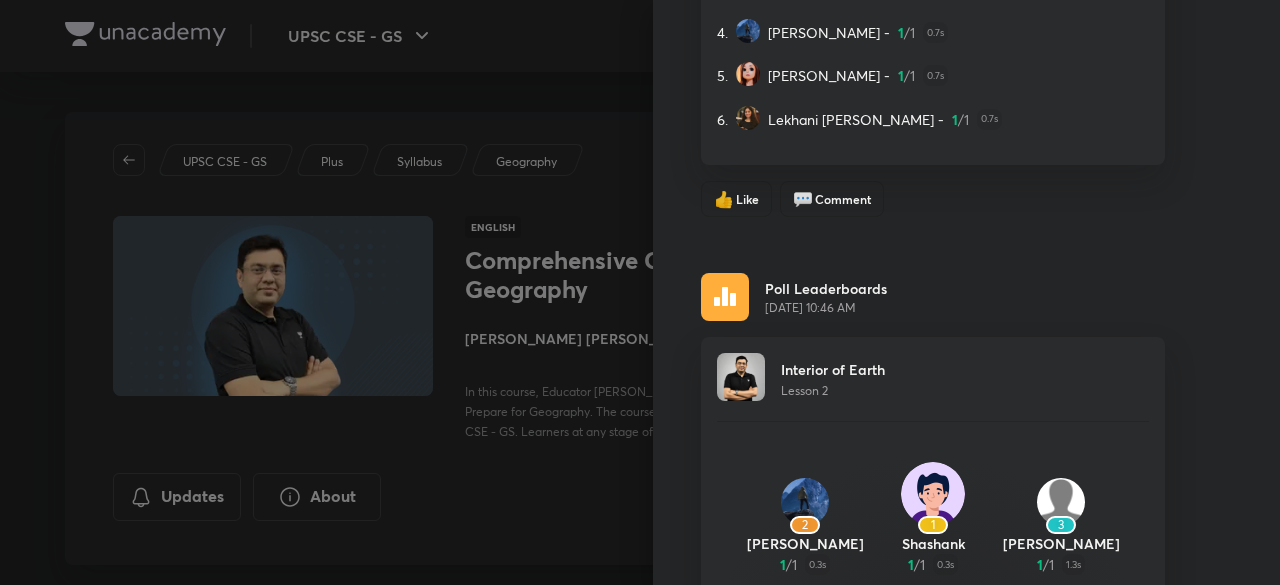 scroll, scrollTop: 9928, scrollLeft: 0, axis: vertical 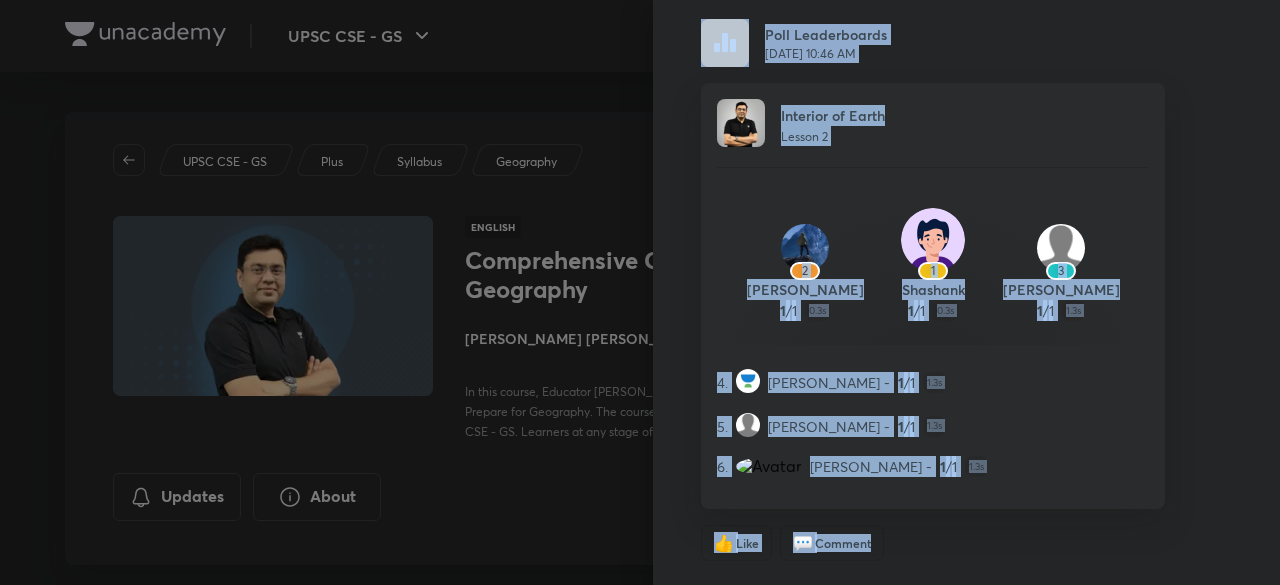 drag, startPoint x: 1277, startPoint y: 561, endPoint x: 1277, endPoint y: 597, distance: 36 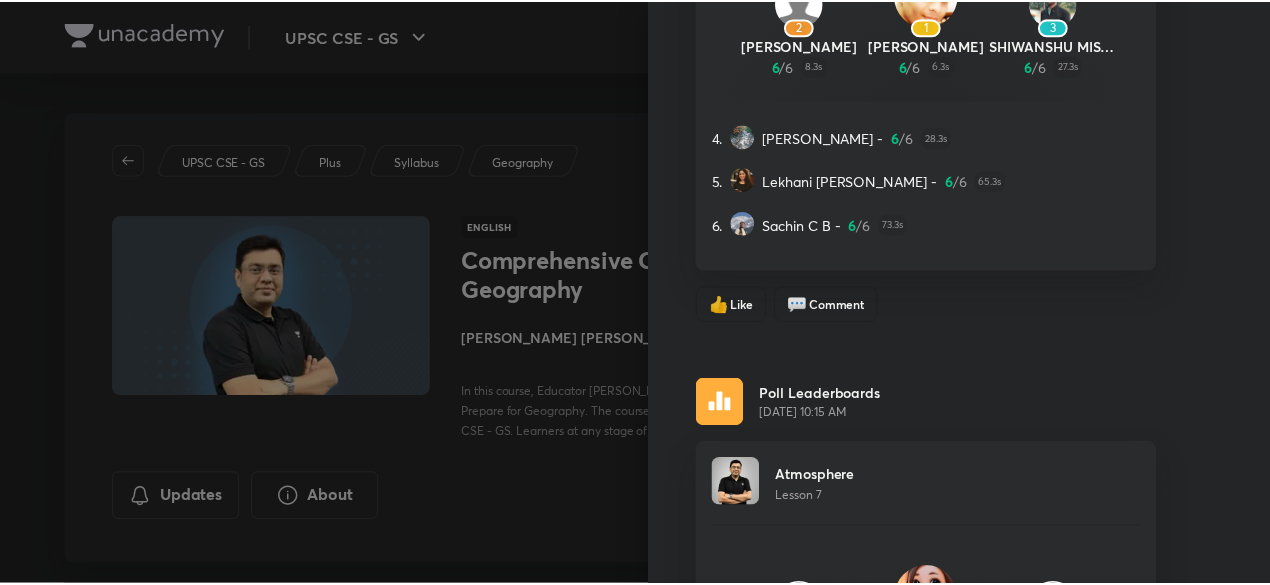 scroll, scrollTop: 9928, scrollLeft: 0, axis: vertical 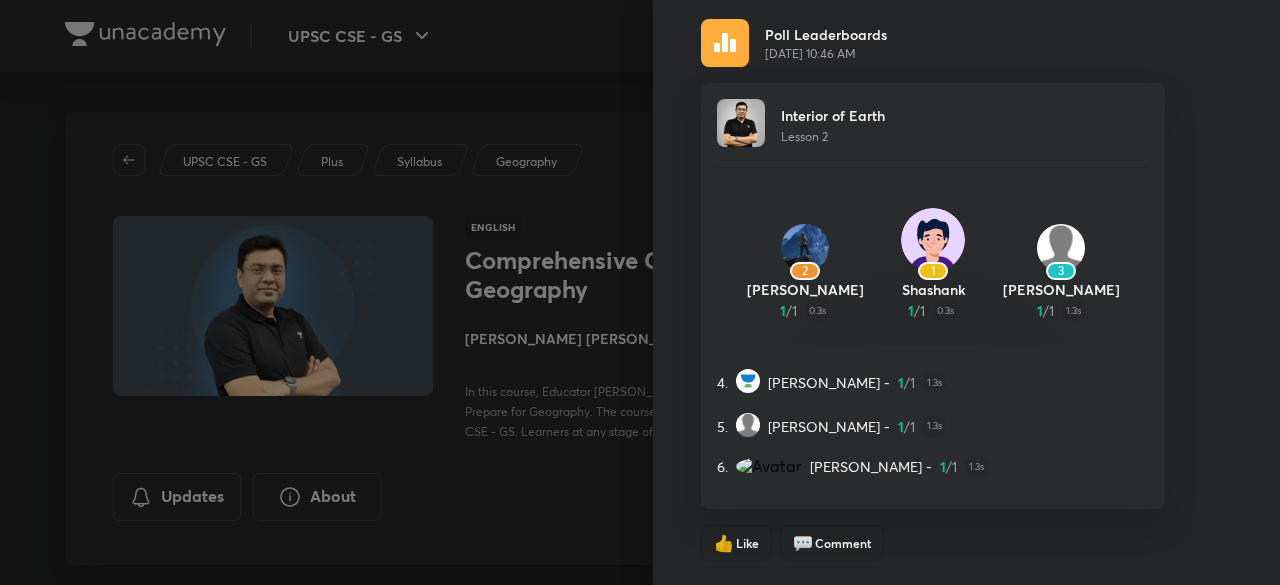 click at bounding box center (640, 292) 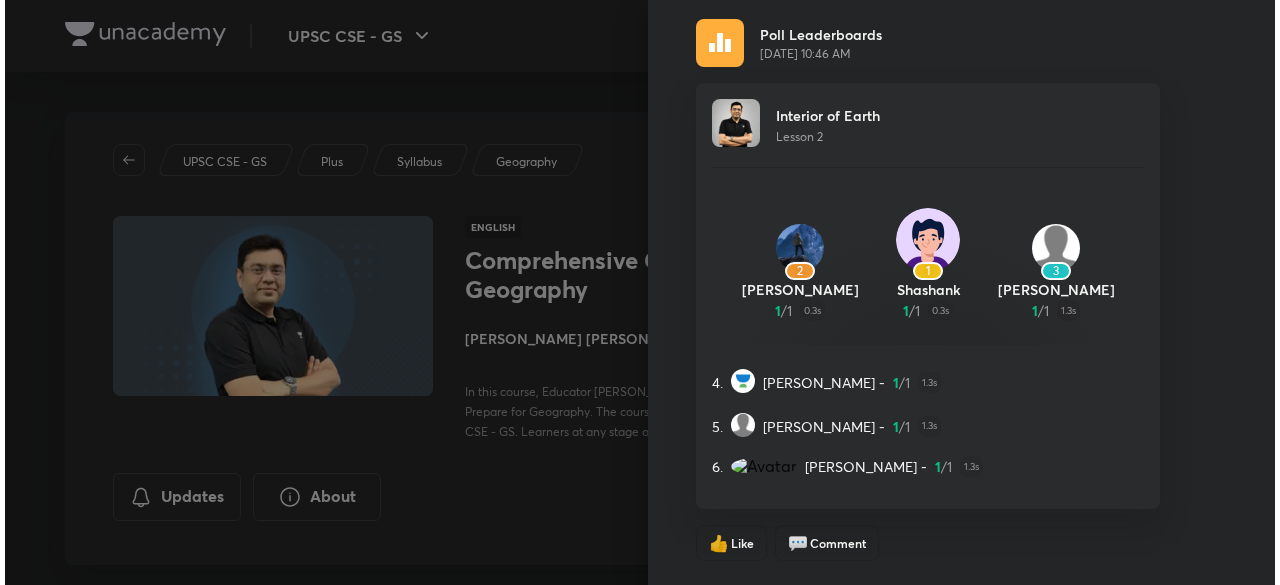 scroll, scrollTop: 0, scrollLeft: 0, axis: both 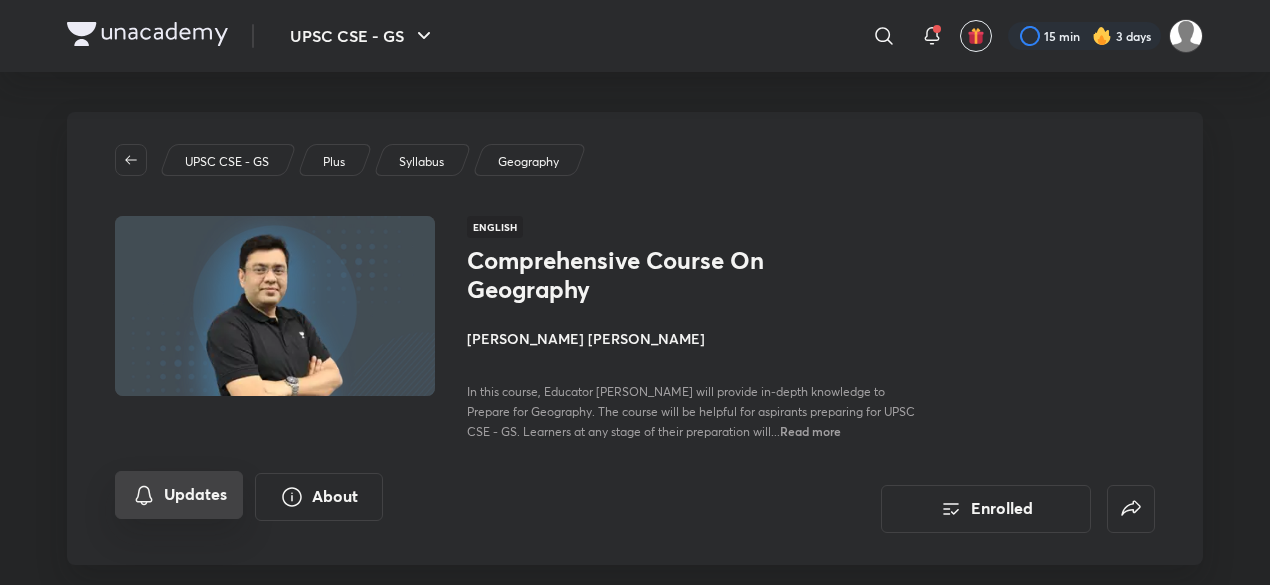 click on "Updates" at bounding box center [179, 495] 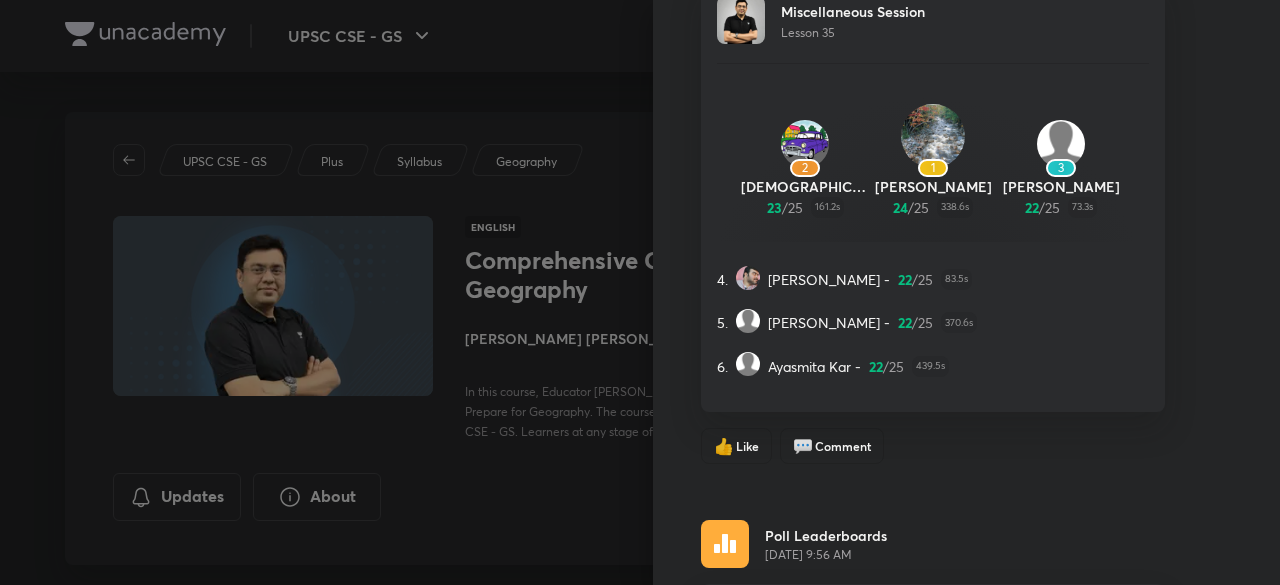 scroll, scrollTop: 0, scrollLeft: 0, axis: both 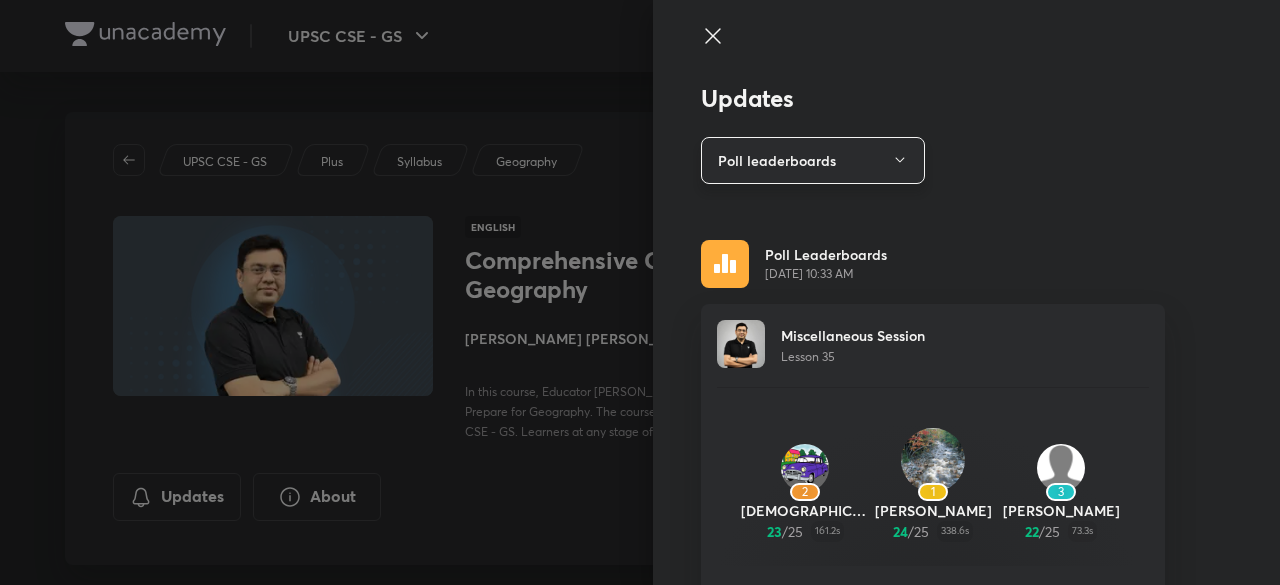 click on "Poll leaderboards" at bounding box center [813, 160] 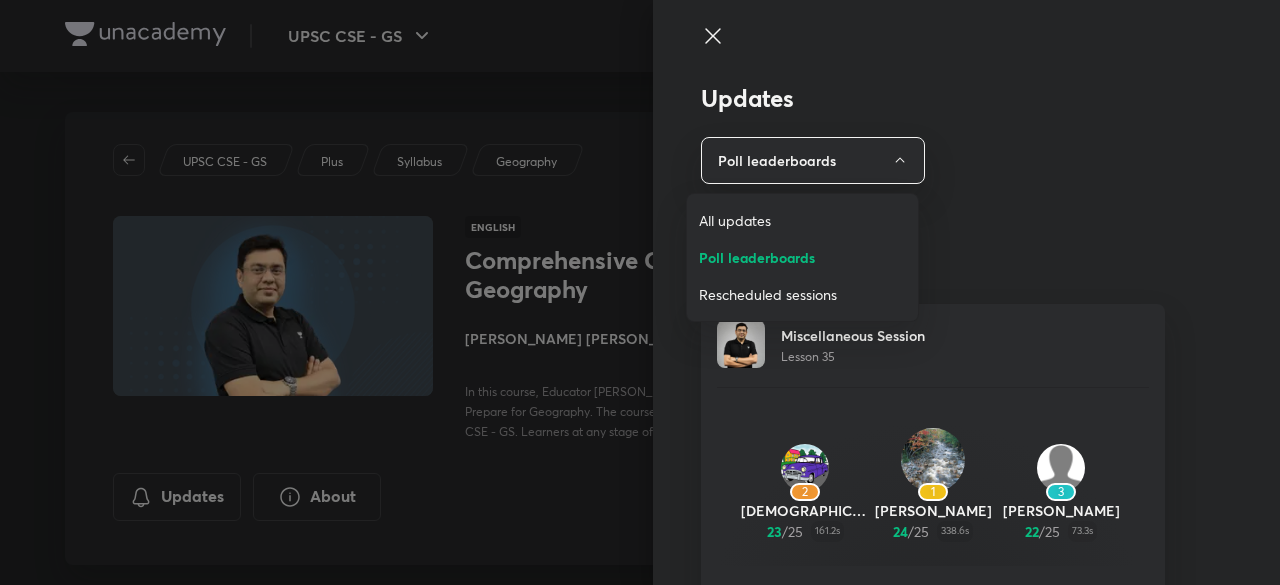 click on "All updates" at bounding box center [802, 220] 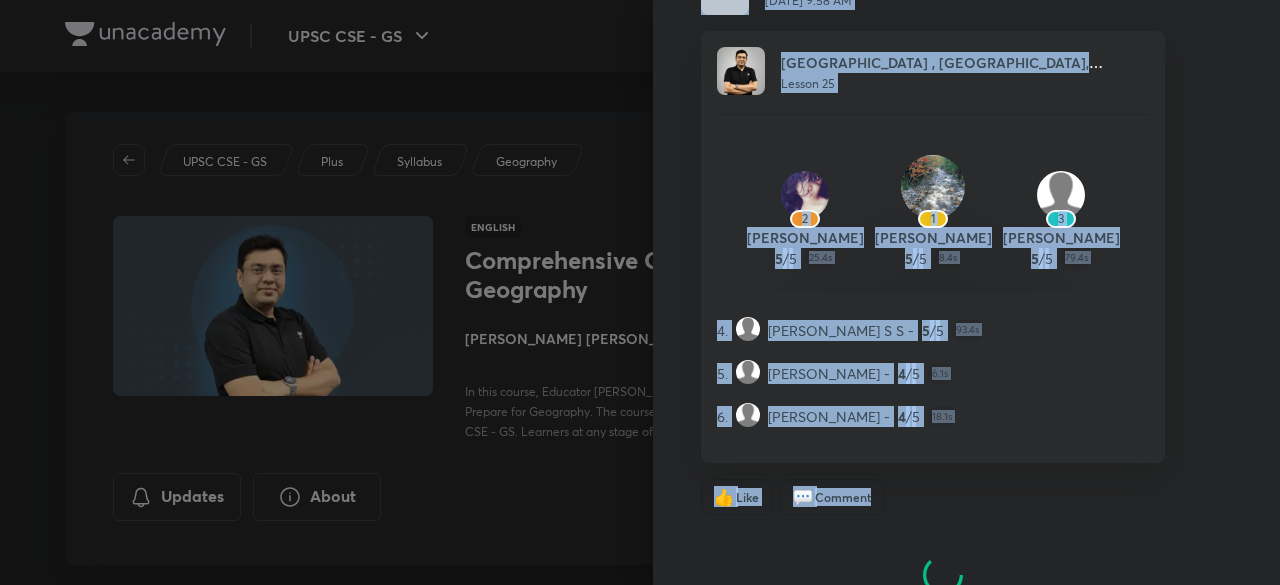 drag, startPoint x: 1279, startPoint y: 56, endPoint x: 1267, endPoint y: 547, distance: 491.1466 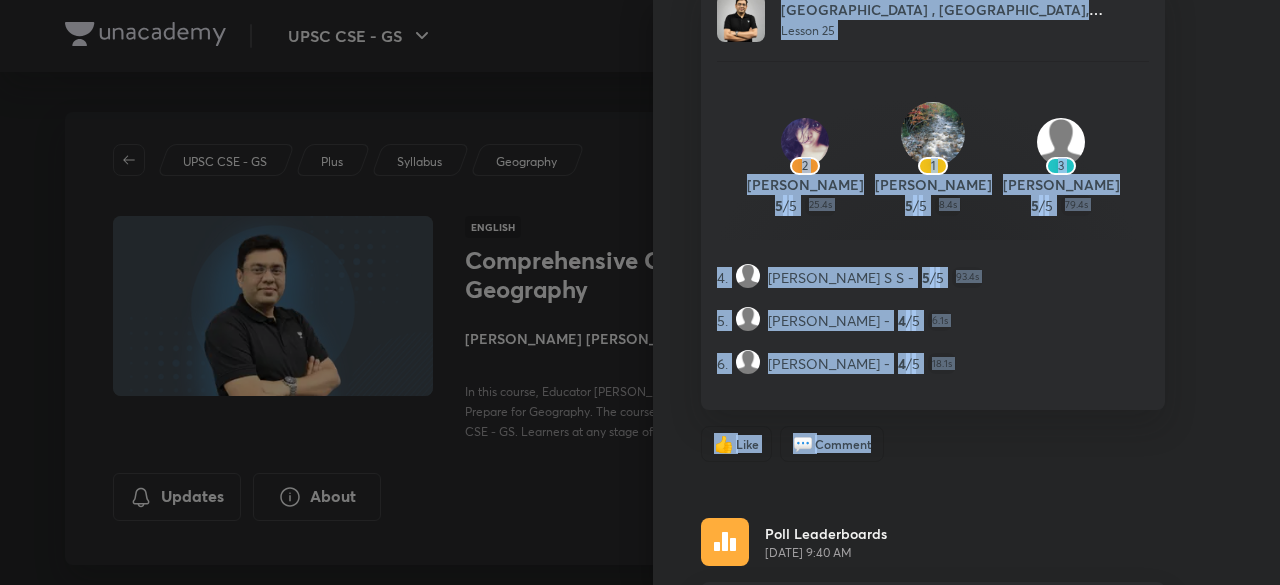 scroll, scrollTop: 3469, scrollLeft: 0, axis: vertical 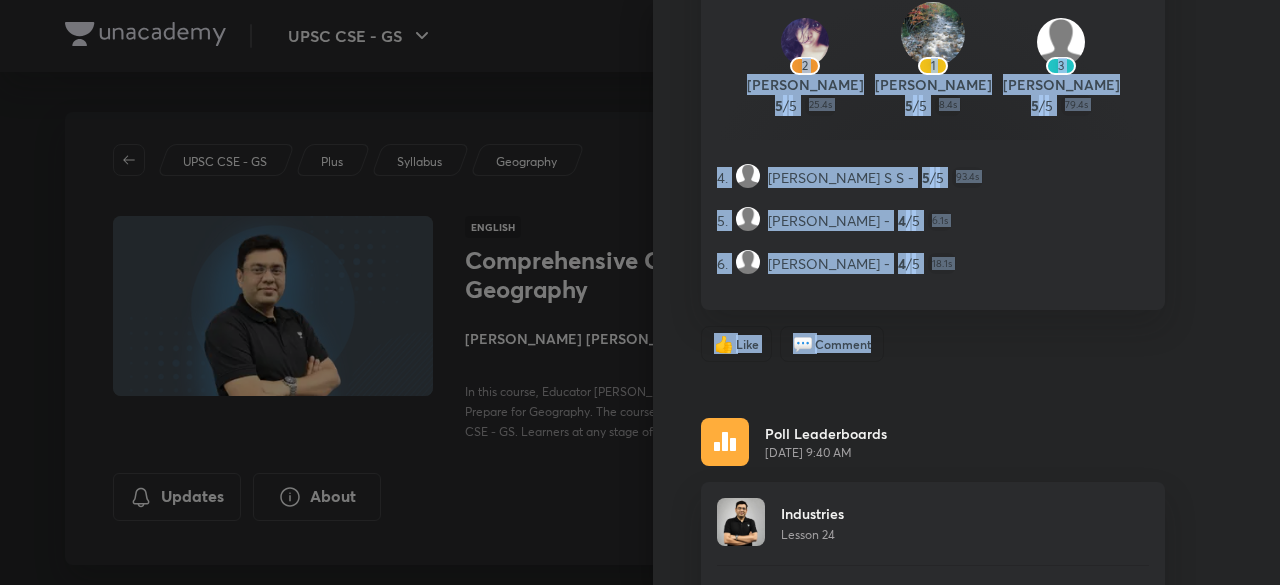 click on "6. Prasath  - 4 / 5 18.1s" at bounding box center [933, 263] 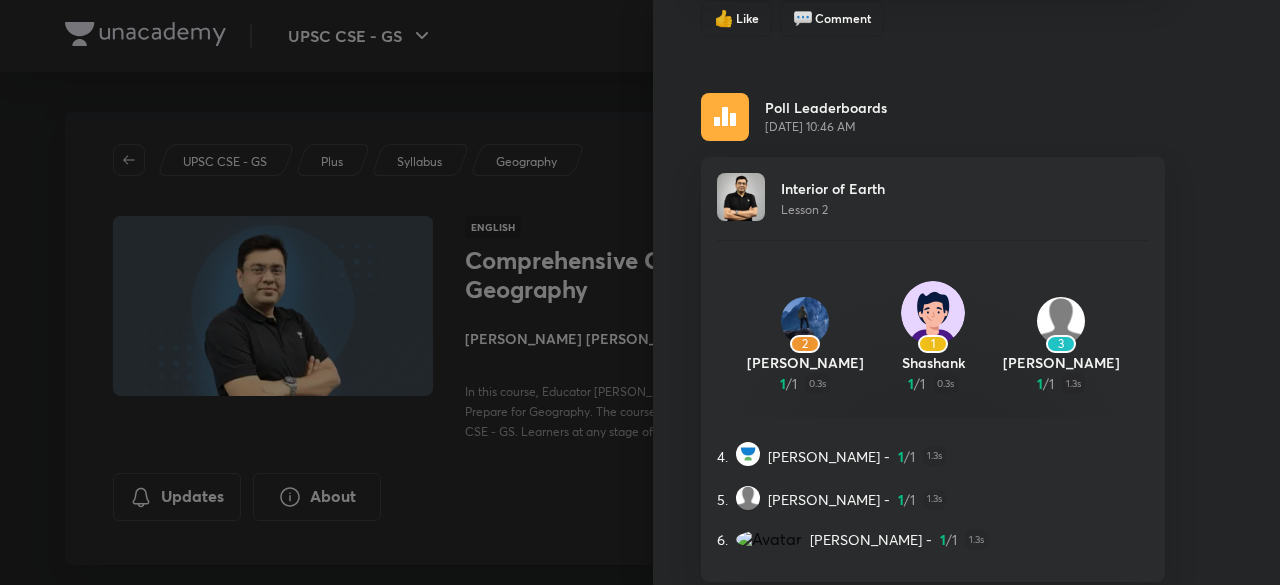 scroll, scrollTop: 11178, scrollLeft: 0, axis: vertical 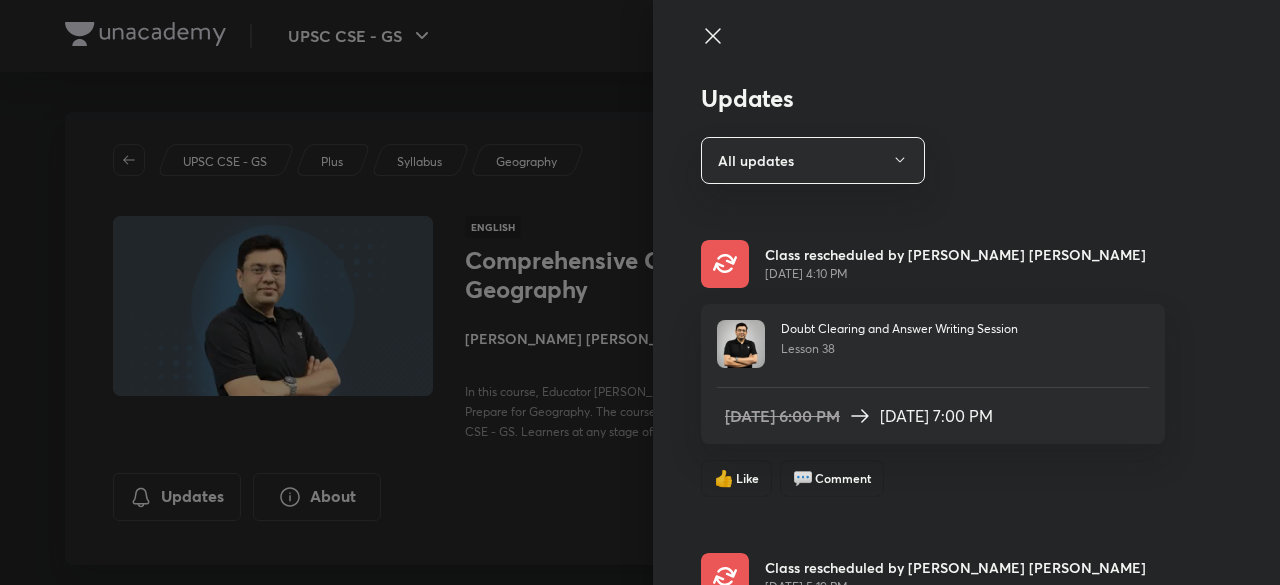 click at bounding box center [640, 292] 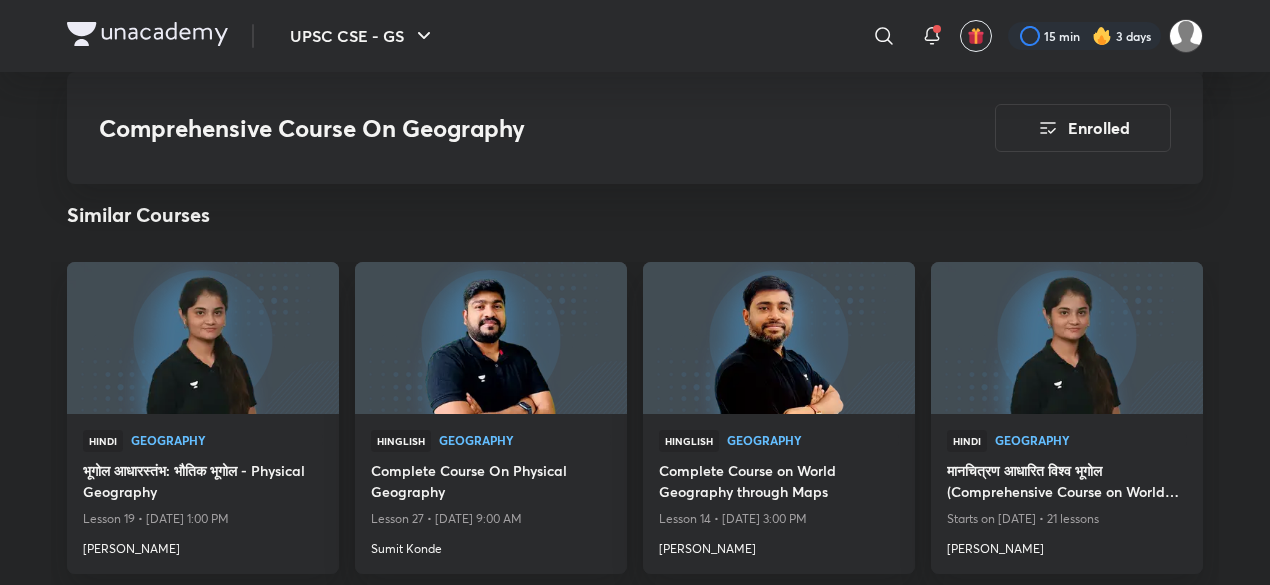 scroll, scrollTop: 6504, scrollLeft: 0, axis: vertical 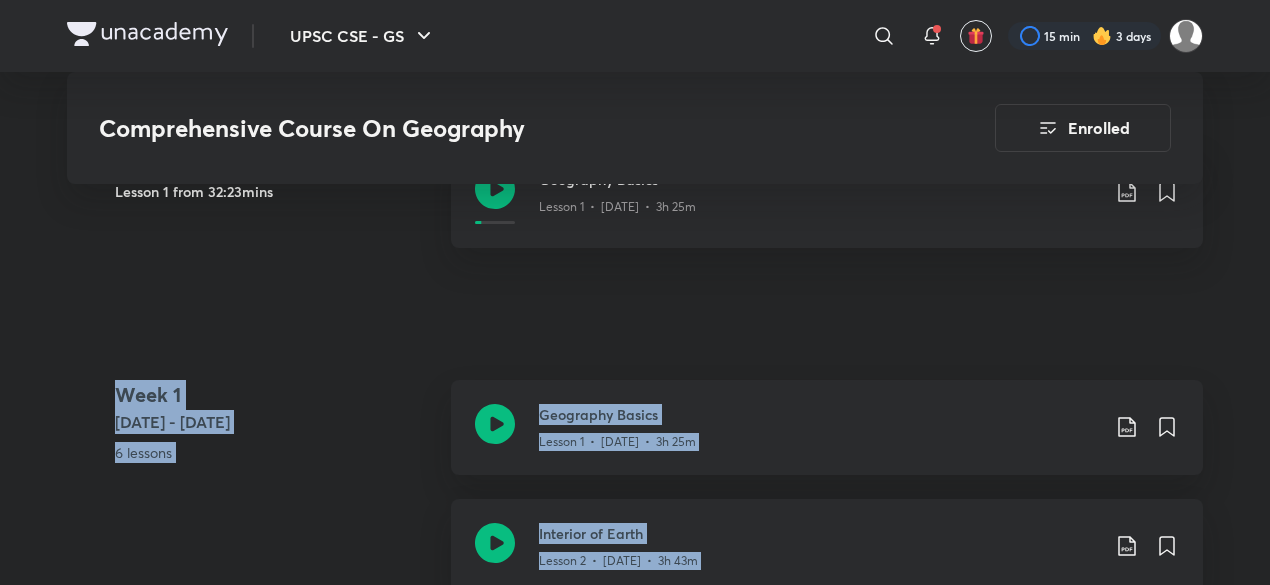 drag, startPoint x: 1203, startPoint y: 530, endPoint x: 88, endPoint y: 389, distance: 1123.8799 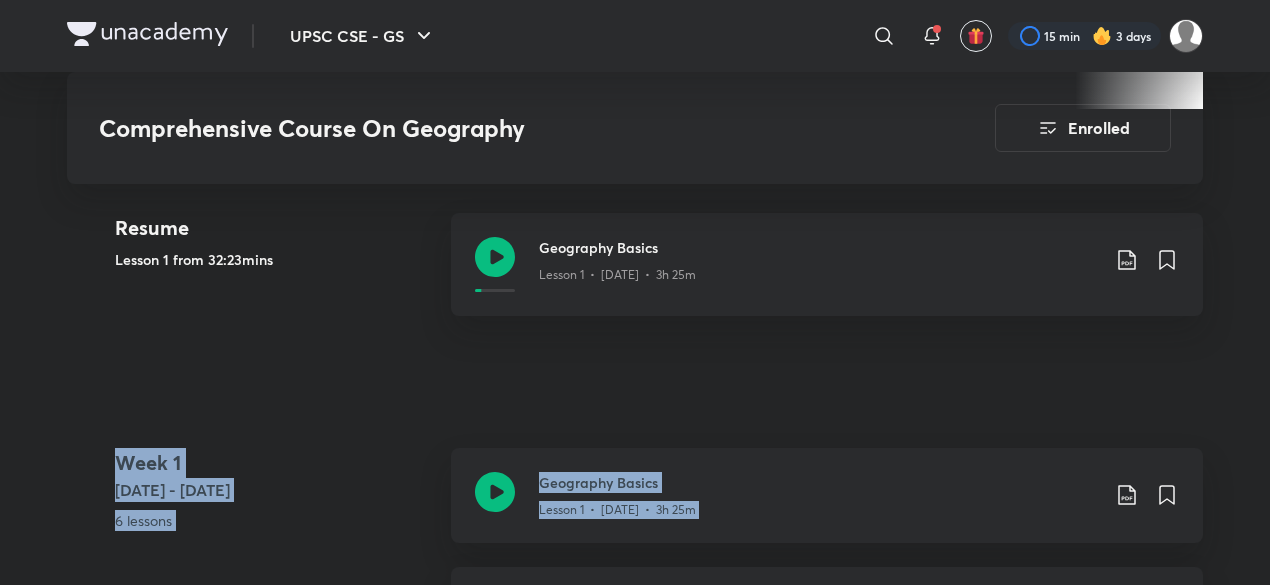scroll, scrollTop: 904, scrollLeft: 0, axis: vertical 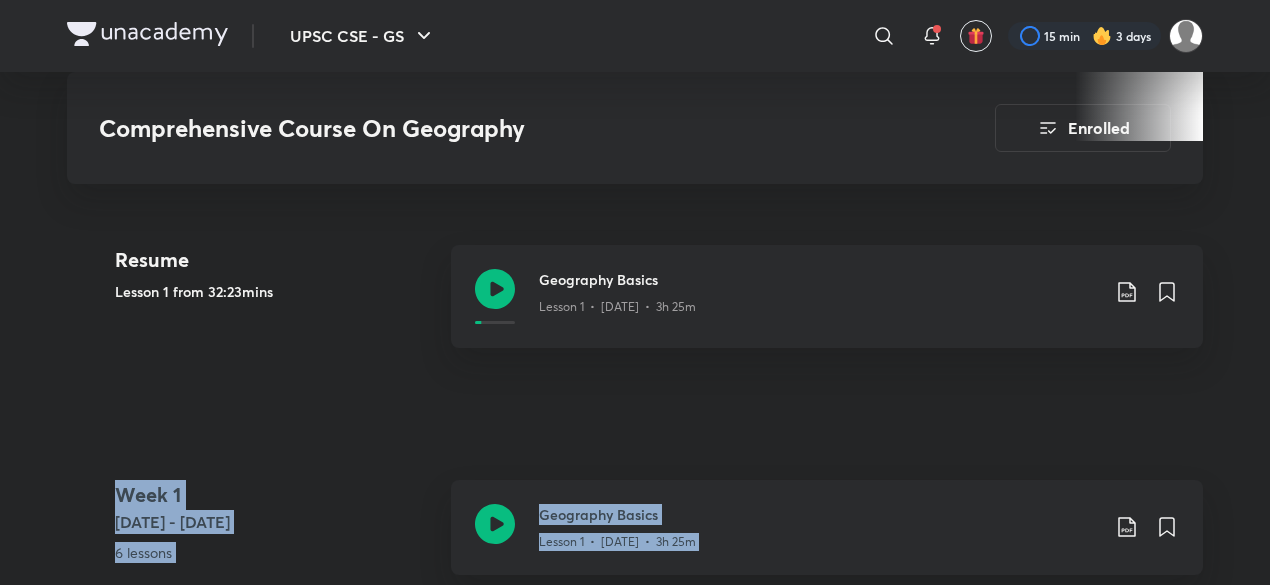 copy on "Week 1 Apr 14 - 20 6 lessons Geography Basics Lesson 1  •  Apr 14  •  3h 25m  Interior of Earth Lesson 2  •  Apr 15  •  3h 43m  Origin of Land and Ocean Lesson 3  •  Apr 16  •  3h 47m  Plate Tectonics, Folding and faulting Lesson 4  •  Apr 17  •  3h 39m  Earthquake and Volcanoes Lesson 5  •  Apr 18  •  3h 32m  Exogenic Forces Lesson 6  •  Apr 19  •  3h 37m  Week 2 Apr 21 - 27 6 lessons Apr 21 Landforms Lesson 7  •  6:00 AM  Atmosphere Lesson 7  •  Apr 22  •  4h 6m  Temperature and Insolation Lesson 8  •  Apr 23  •  4h 5m  Atmospheric Circulation Lesson 9  •  Apr 24  •  3h 8m  Humidity and Precipitation Lesson 10  •  Apr 25  •  3h 42m  Air Masses and Fronts Lesson 11  •  Apr 26  •  3h 12m  Week 3 Apr 28 - May 4 5 lessons Cyclones Lesson 12  •  Apr 28  •  2h 43m  Indian Climate Lesson 13  •  Apr 30  •  3h 49m  Global Climatic Classification Lesson 14  •  May 1  •  4h 26m  Oceans - Basics Lesson 15  •  May 2  •  3h 51m  Oceanic Circulations - I Lesson 16  •  May 3  •  3h 14m  Week 4 May 5 - 11 6 lessons Ocean..." 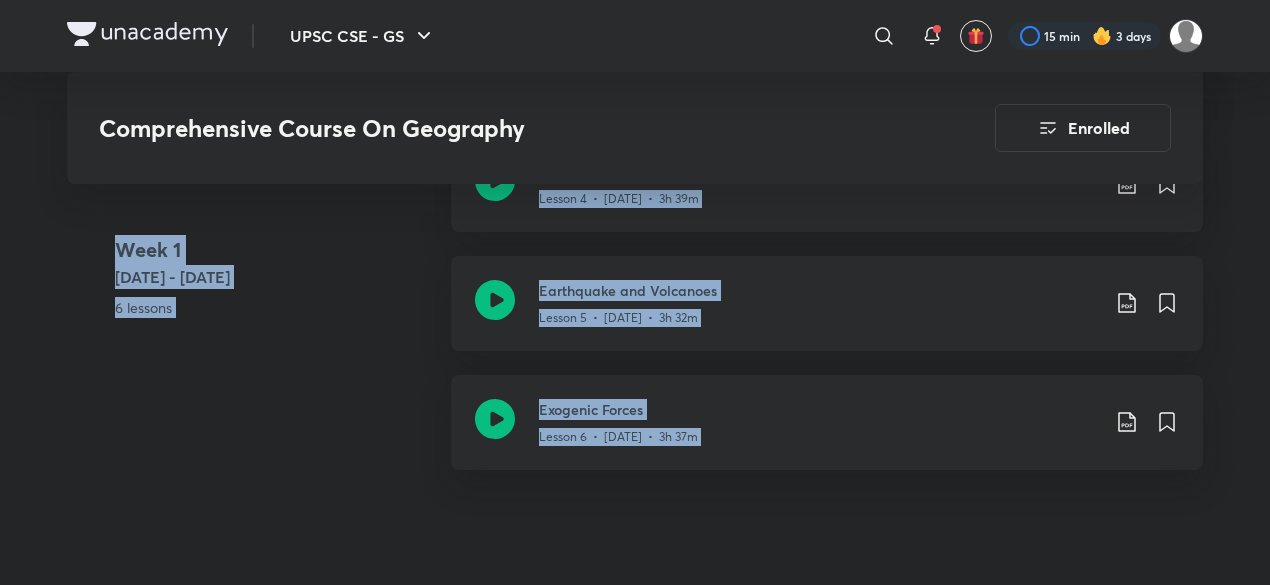 click on "Week 1 Apr 14 - 20 6 lessons Geography Basics Lesson 1  •  Apr 14  •  3h 25m  Interior of Earth Lesson 2  •  Apr 15  •  3h 43m  Origin of Land and Ocean Lesson 3  •  Apr 16  •  3h 47m  Plate Tectonics, Folding and faulting Lesson 4  •  Apr 17  •  3h 39m  Earthquake and Volcanoes Lesson 5  •  Apr 18  •  3h 32m  Exogenic Forces Lesson 6  •  Apr 19  •  3h 37m" at bounding box center (635, 137) 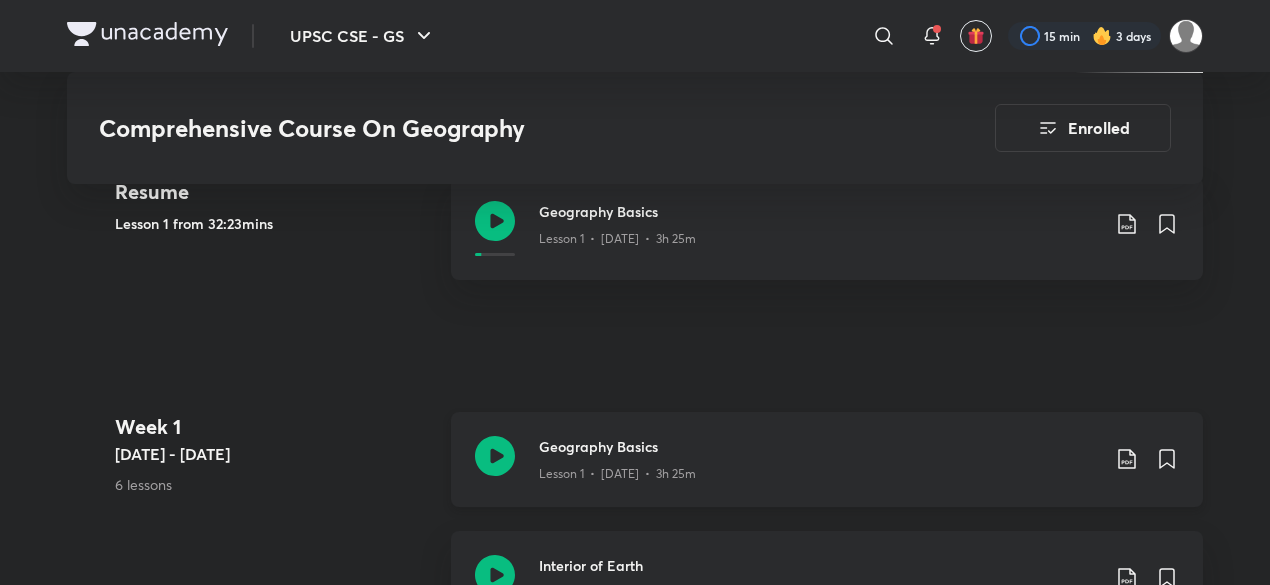 scroll, scrollTop: 1004, scrollLeft: 0, axis: vertical 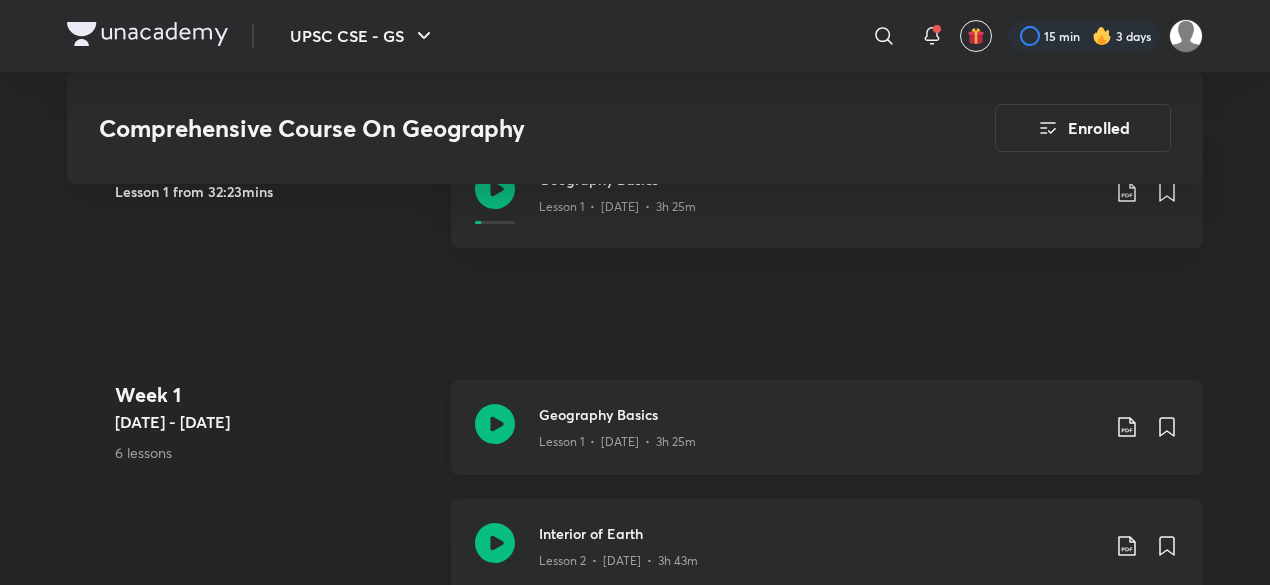 click on "Geography Basics" at bounding box center [819, 179] 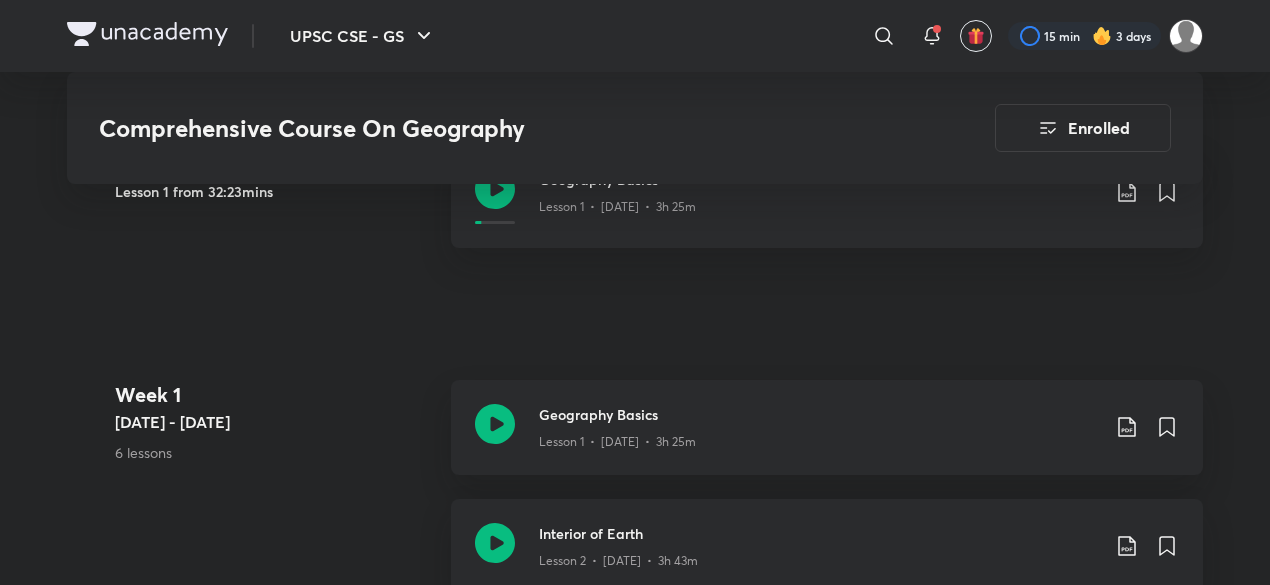 scroll, scrollTop: 804, scrollLeft: 0, axis: vertical 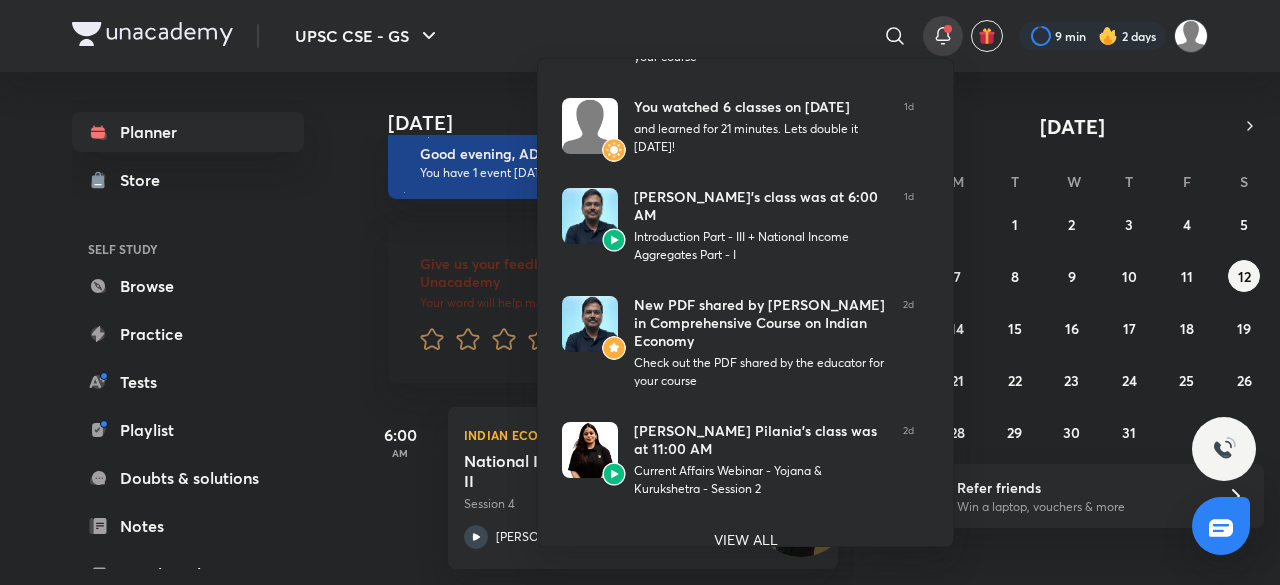 click at bounding box center [640, 292] 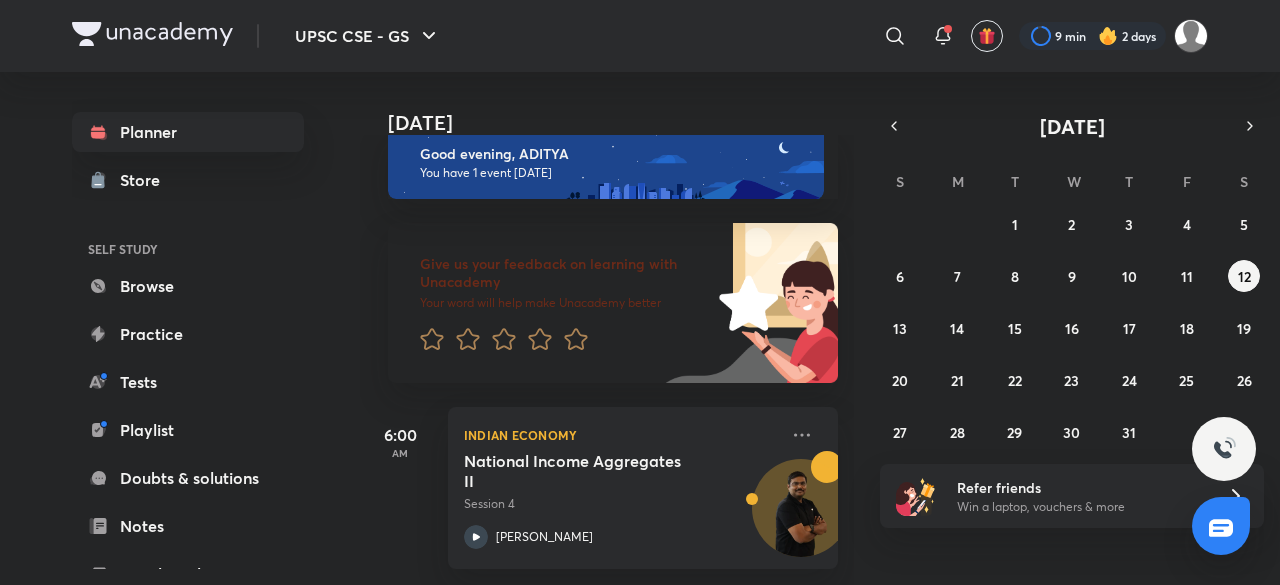 click at bounding box center (152, 34) 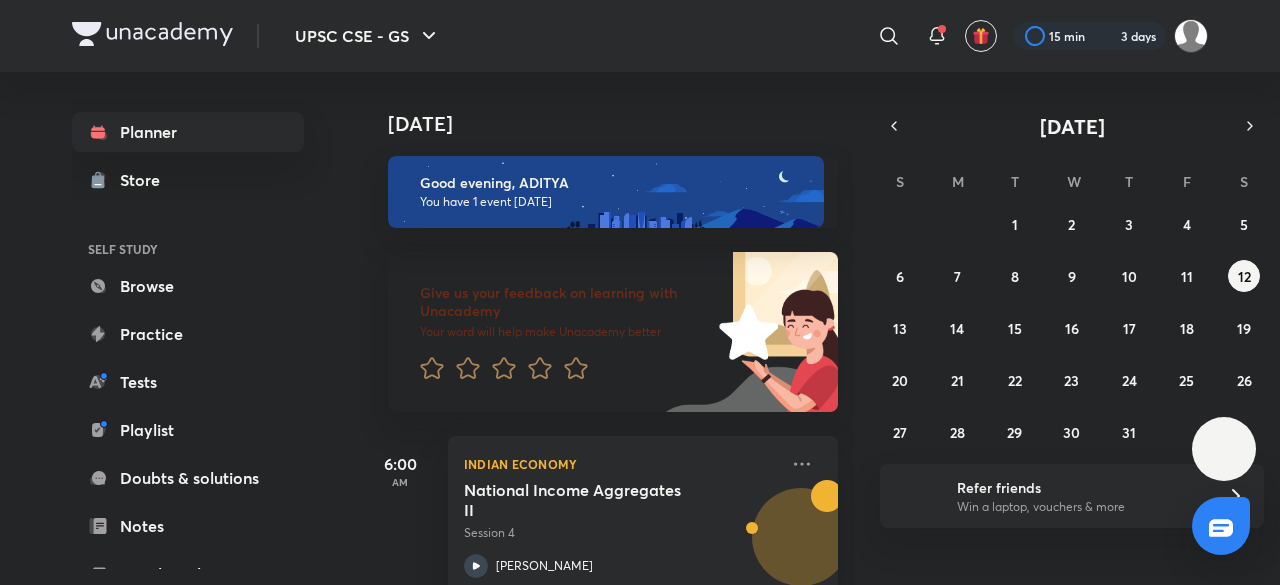 scroll, scrollTop: 0, scrollLeft: 0, axis: both 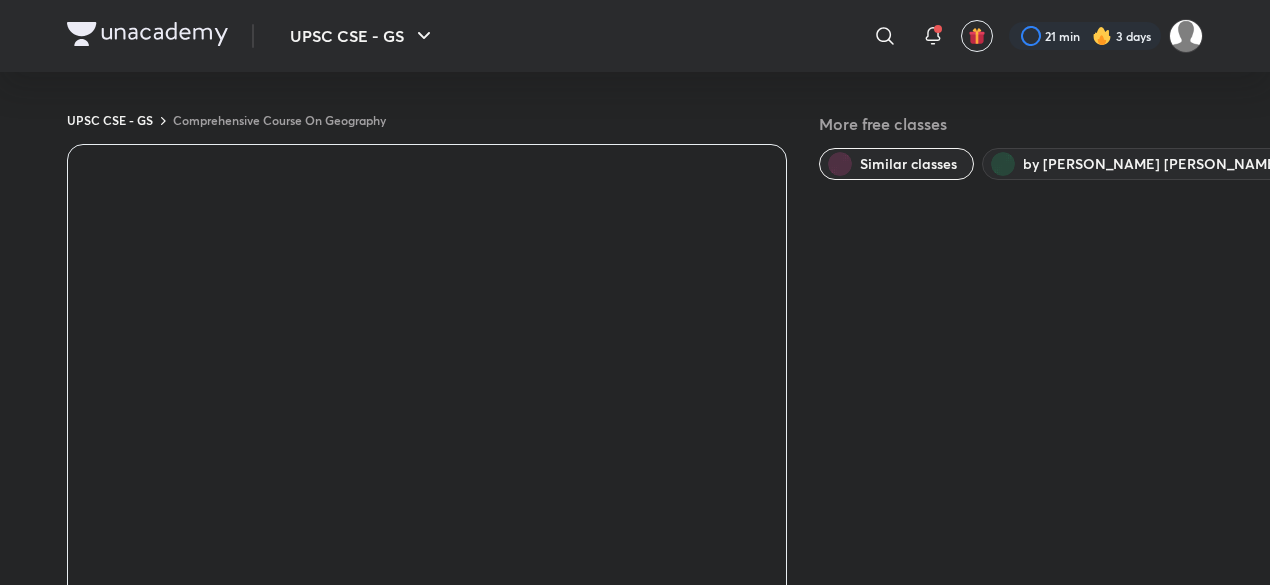 click on "UPSC CSE - GS ​ 21 min 3 days UPSC CSE - GS Comprehensive Course On Geography More free classes Similar classes by Mukesh Kumar Jha EN Geography Plate Tectonics, Folding and faulting Mukesh Kumar Jha 5K followers •  Geography Watch on app Download Class PDF Apr 17, 2025 • 3h 39m  • 3K views In this course, Educator Mukesh Jha will provide in-depth knowledge to Prepare for Geography. The course will be helpful for aspirants preparing for UPSC CSE - GS. Learners at any stage of their preparation will be benefited from the course. The course will be covered in English and the notes will be provided in English. Read more Get subscription to start your preparation View subscription plans Similar subject-wise courses Best for deep diving in a subject   Learn a subject from your favourite educator Unacademy is India’s largest online learning platform. Download our apps to start learning Starting your preparation? Call us and we will answer all your questions about learning on Unacademy Call +91 8585858585" at bounding box center (635, 949) 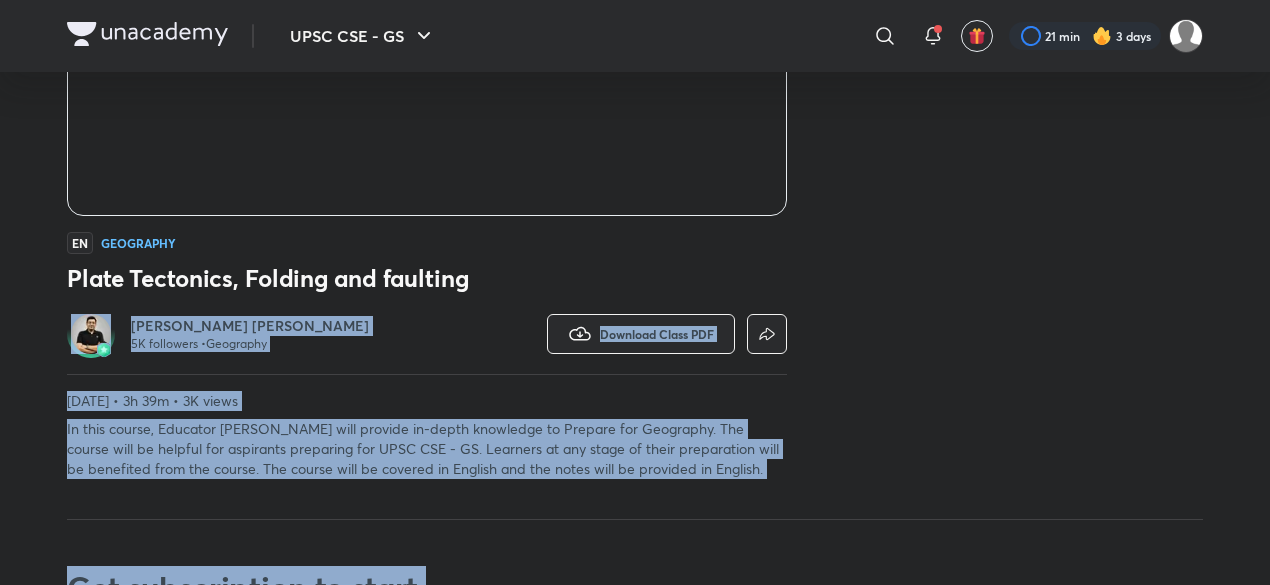scroll, scrollTop: 0, scrollLeft: 0, axis: both 